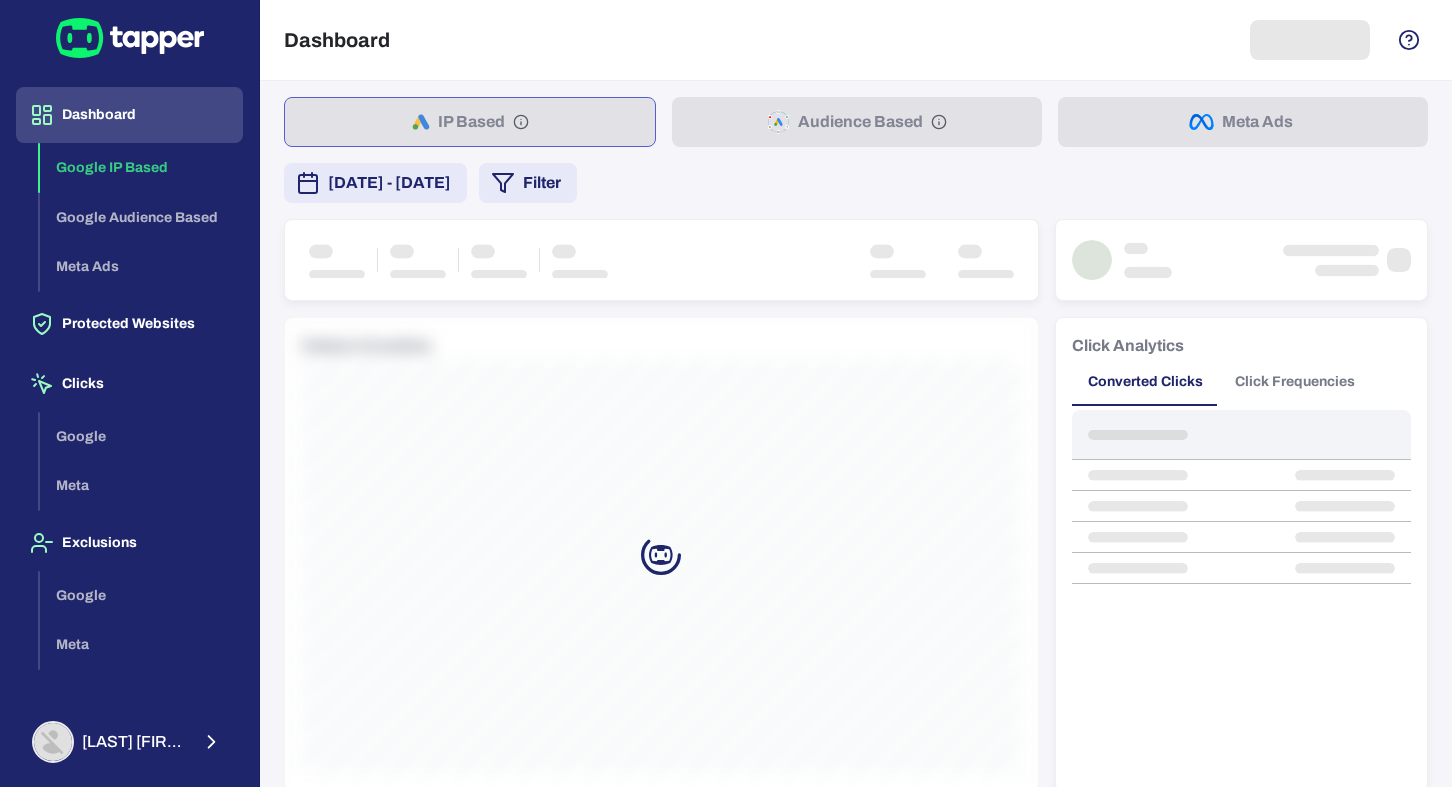 scroll, scrollTop: 0, scrollLeft: 0, axis: both 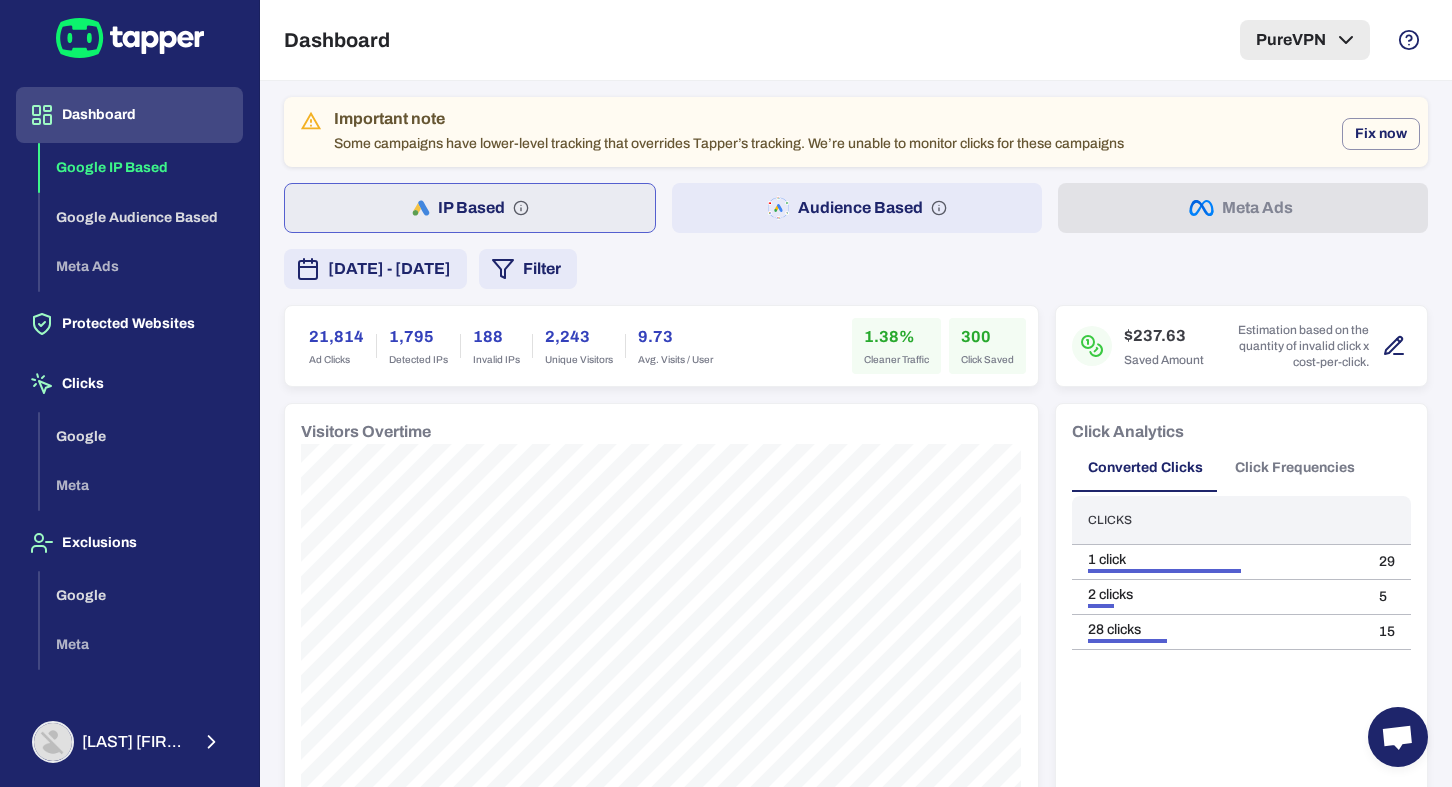 click 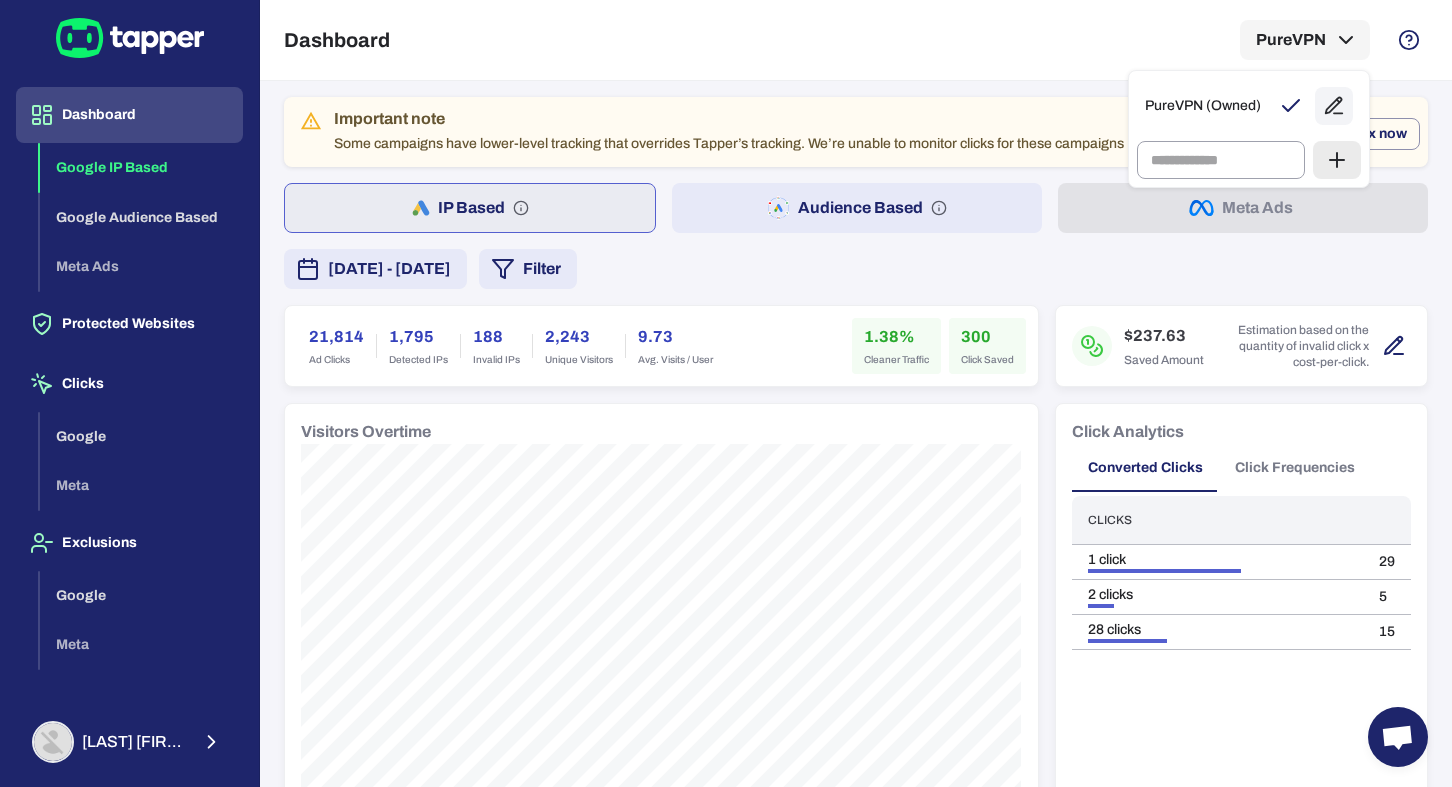 click at bounding box center (726, 393) 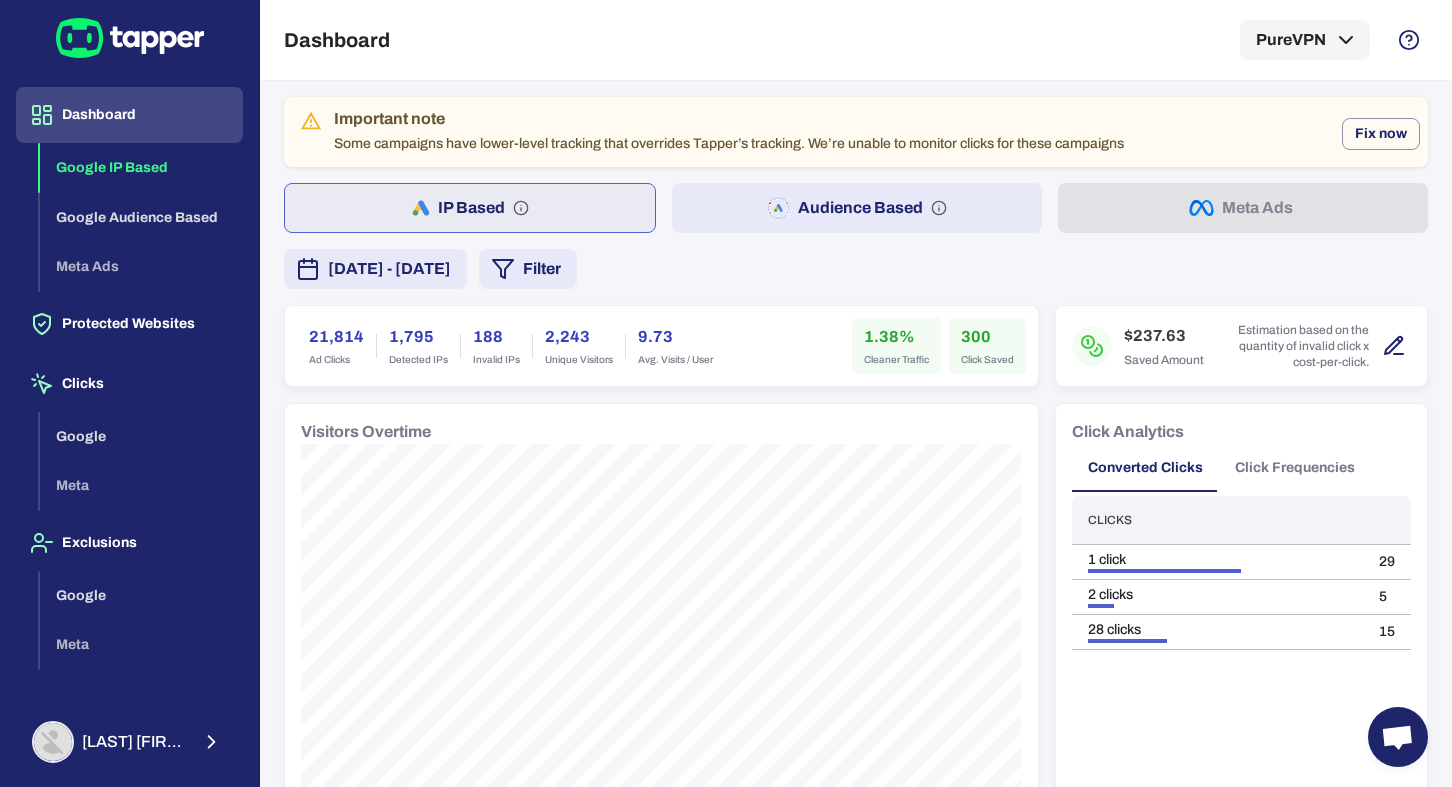 click on "Dashboard PureVPN" at bounding box center [856, 40] 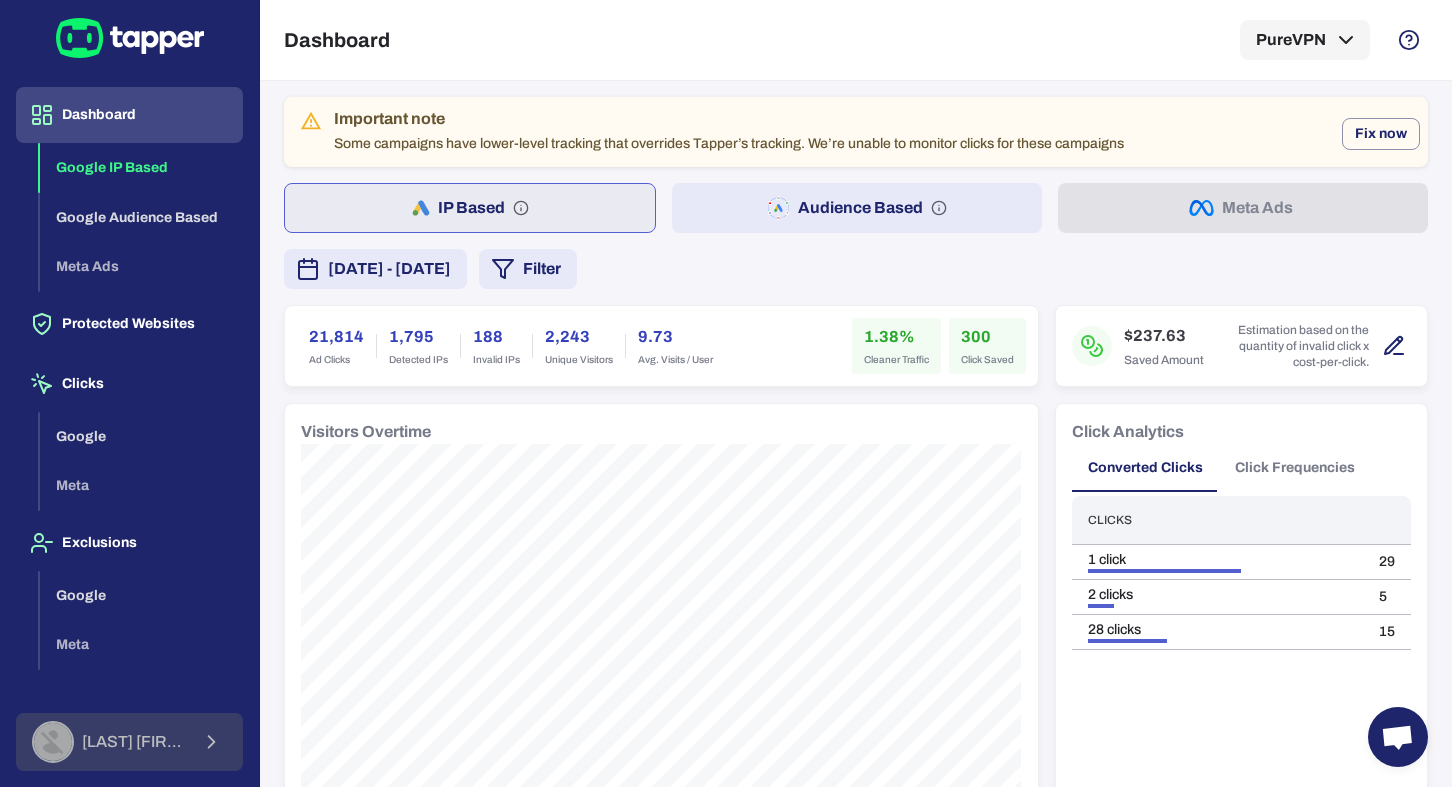 click on "Abdul    Haseeb" at bounding box center (110, 742) 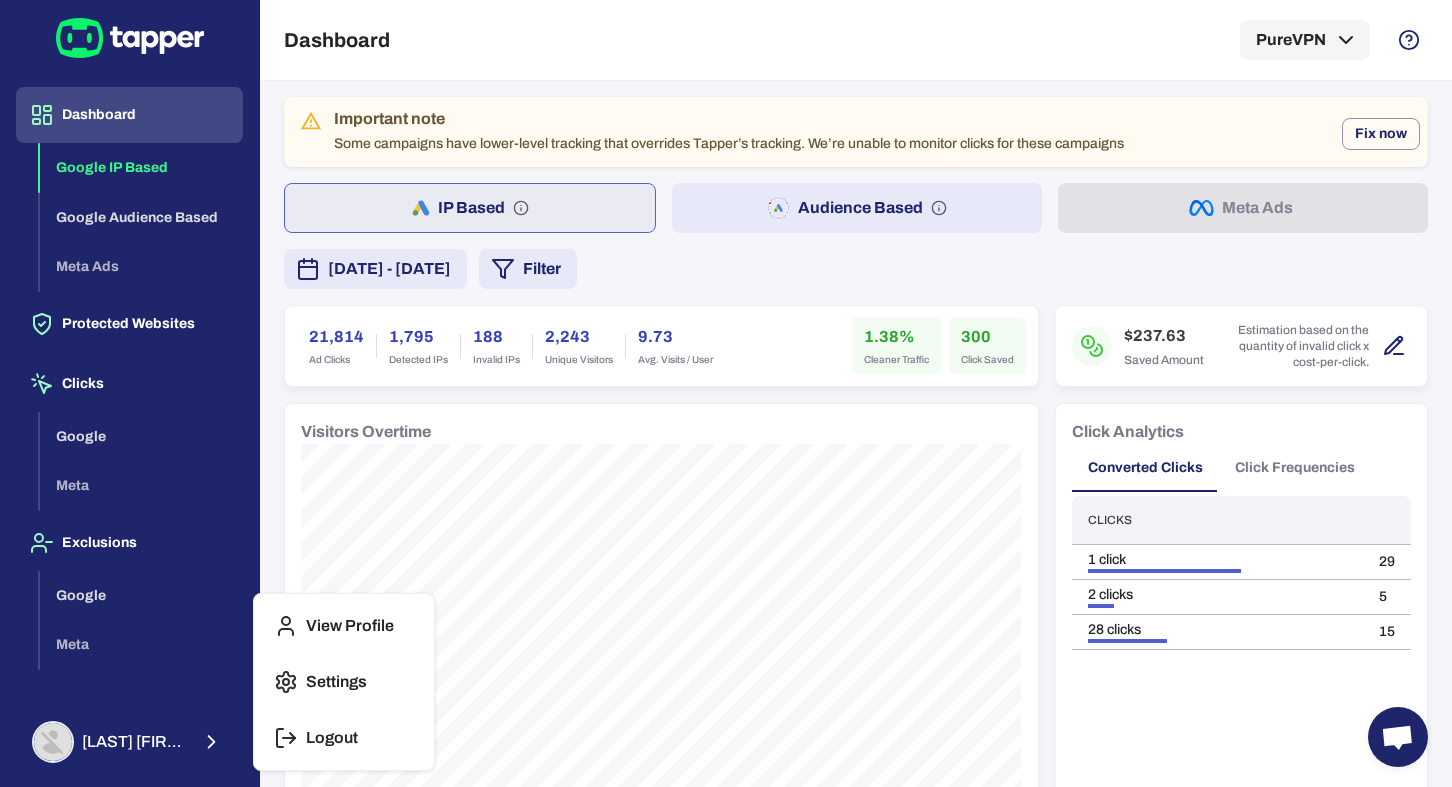 click on "Logout" at bounding box center [332, 738] 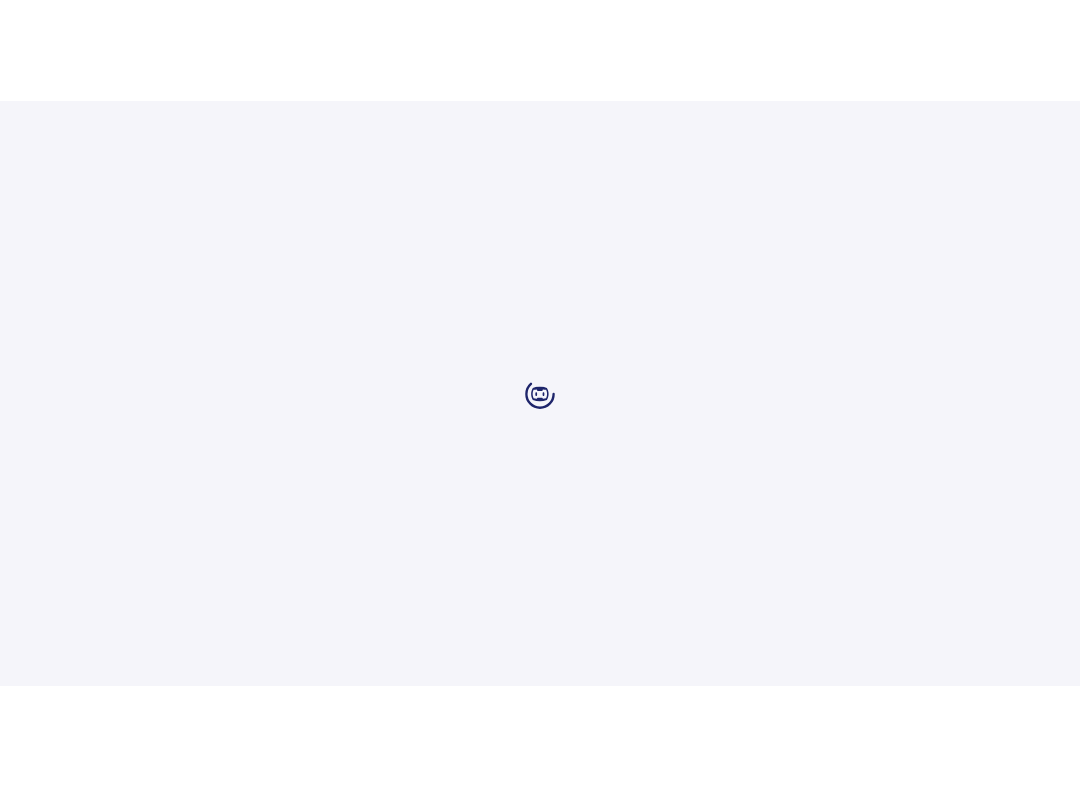 scroll, scrollTop: 0, scrollLeft: 0, axis: both 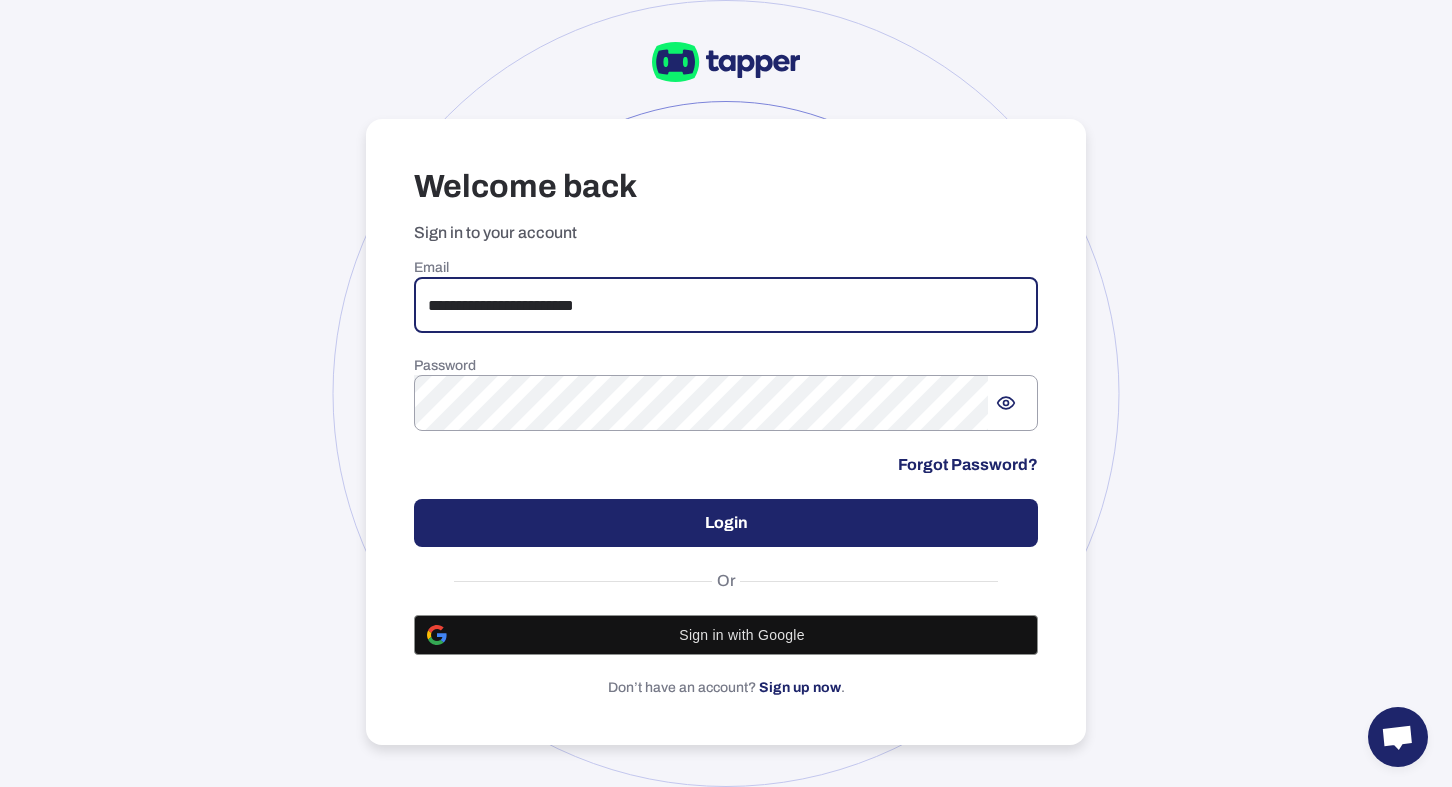 click on "**********" at bounding box center [726, 305] 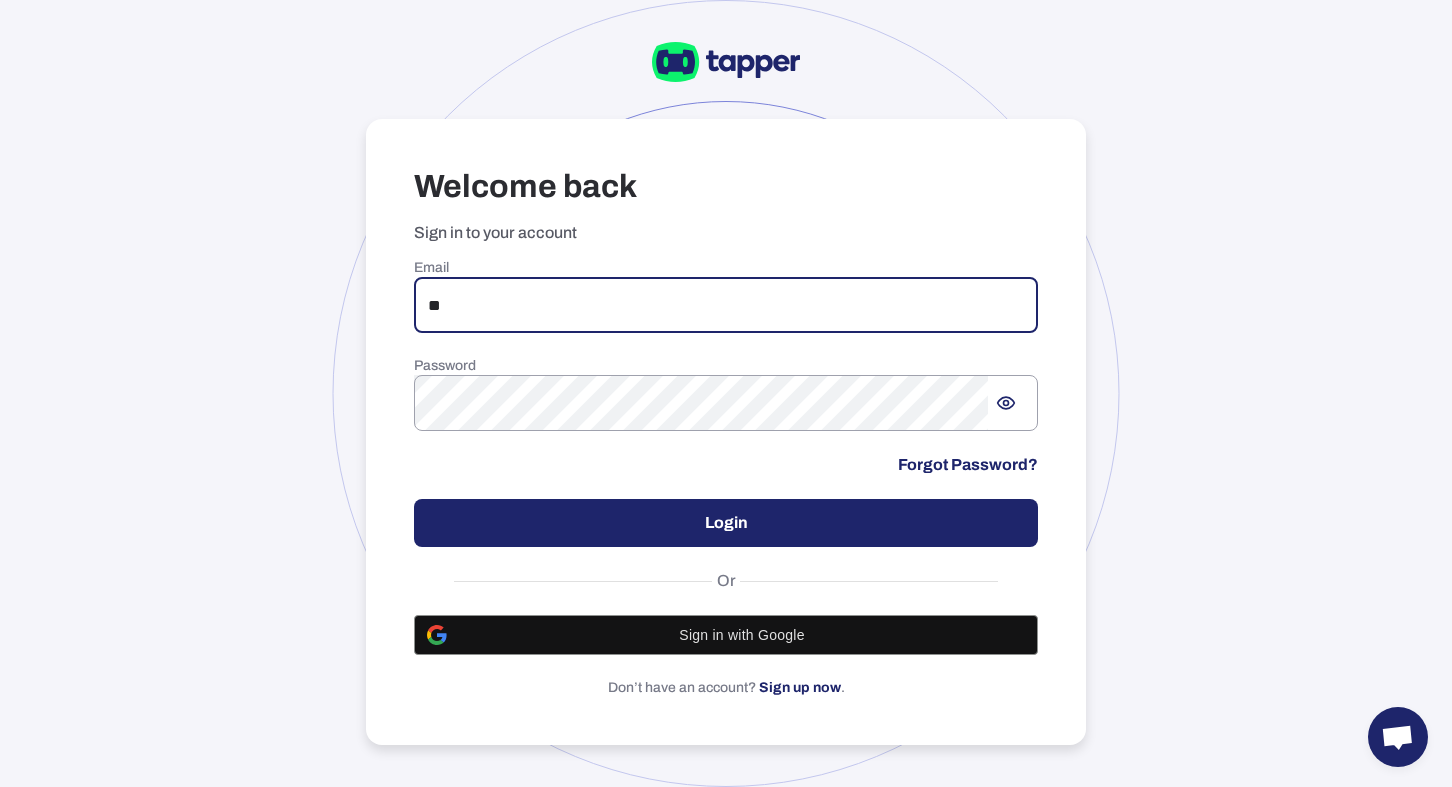 type on "***" 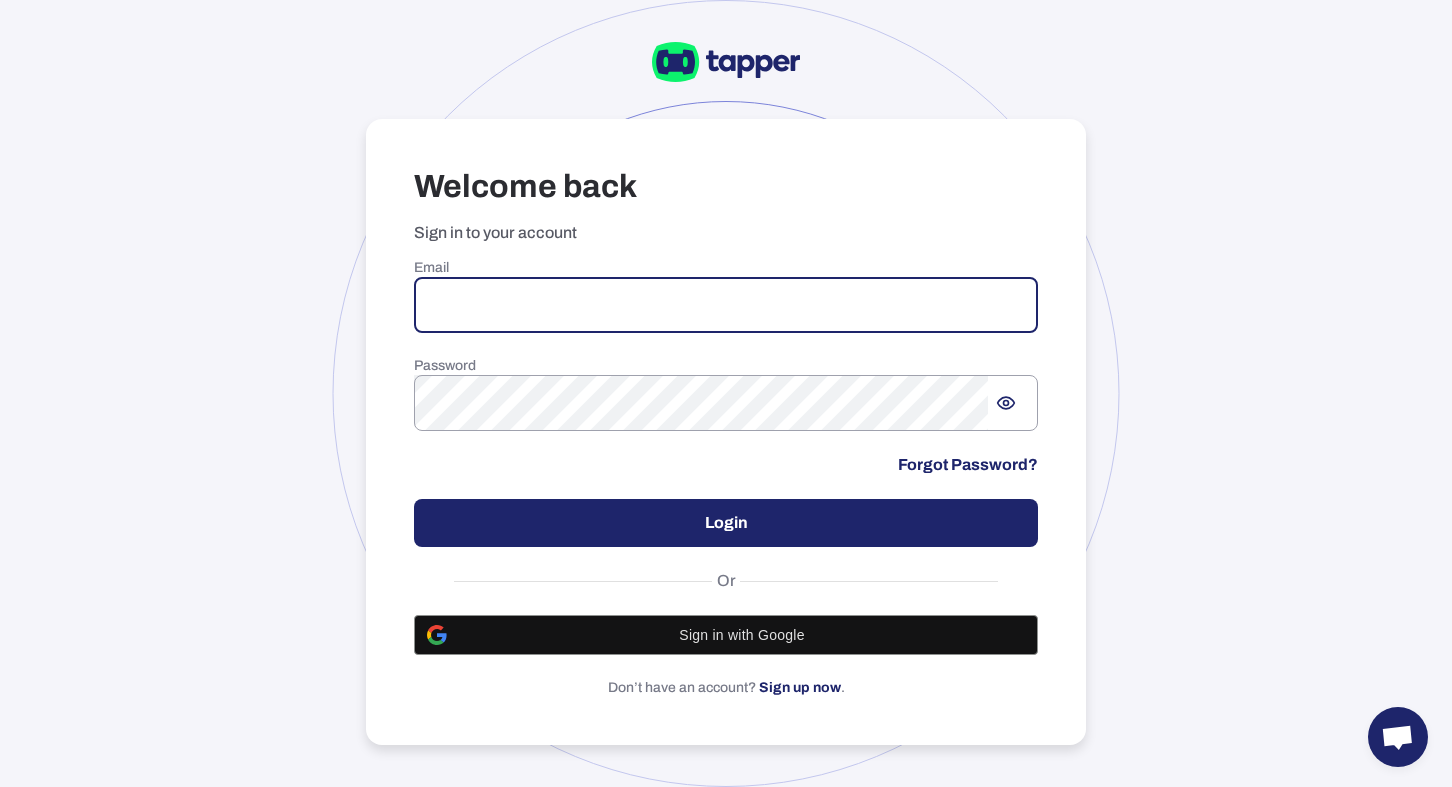 type on "**********" 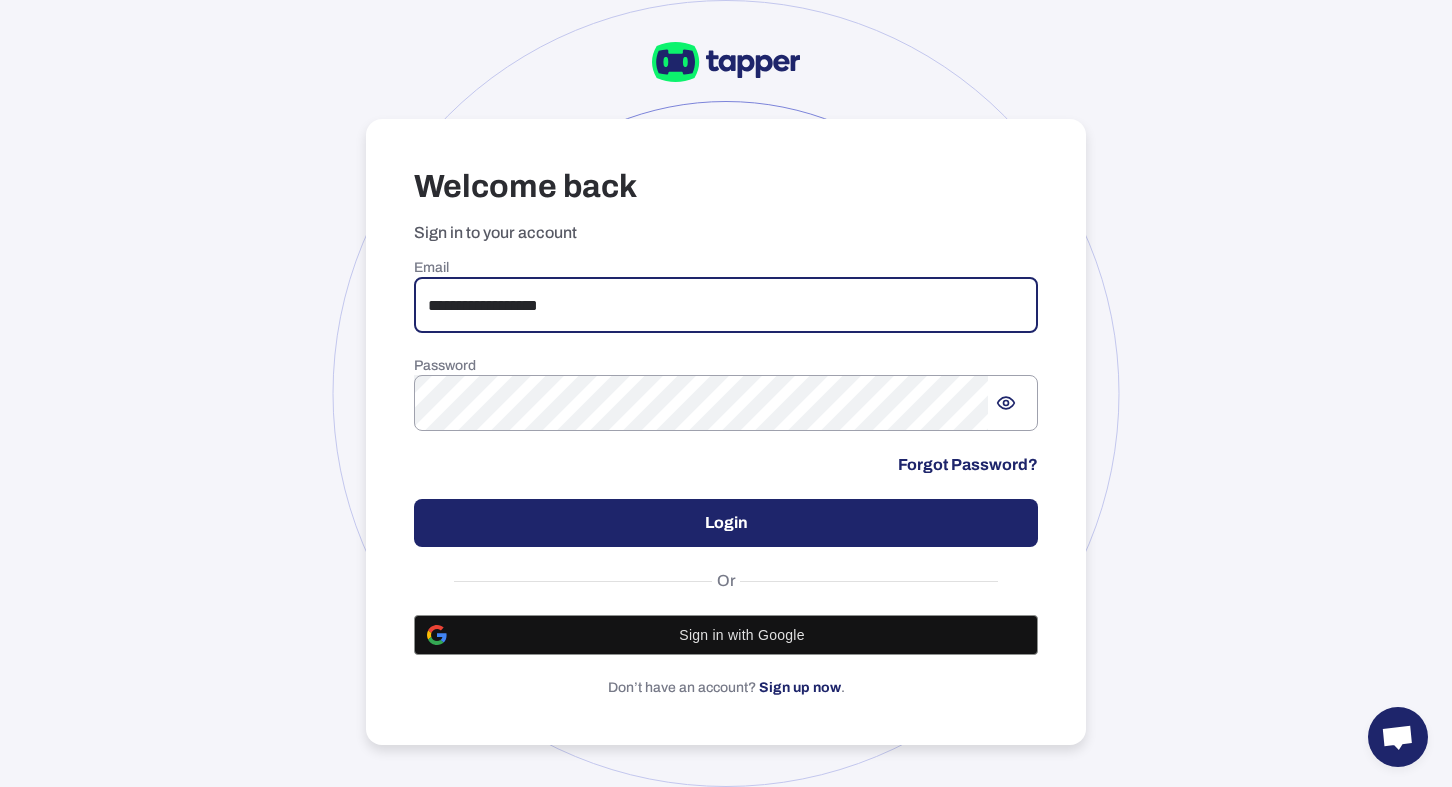 click on "Login" at bounding box center [726, 523] 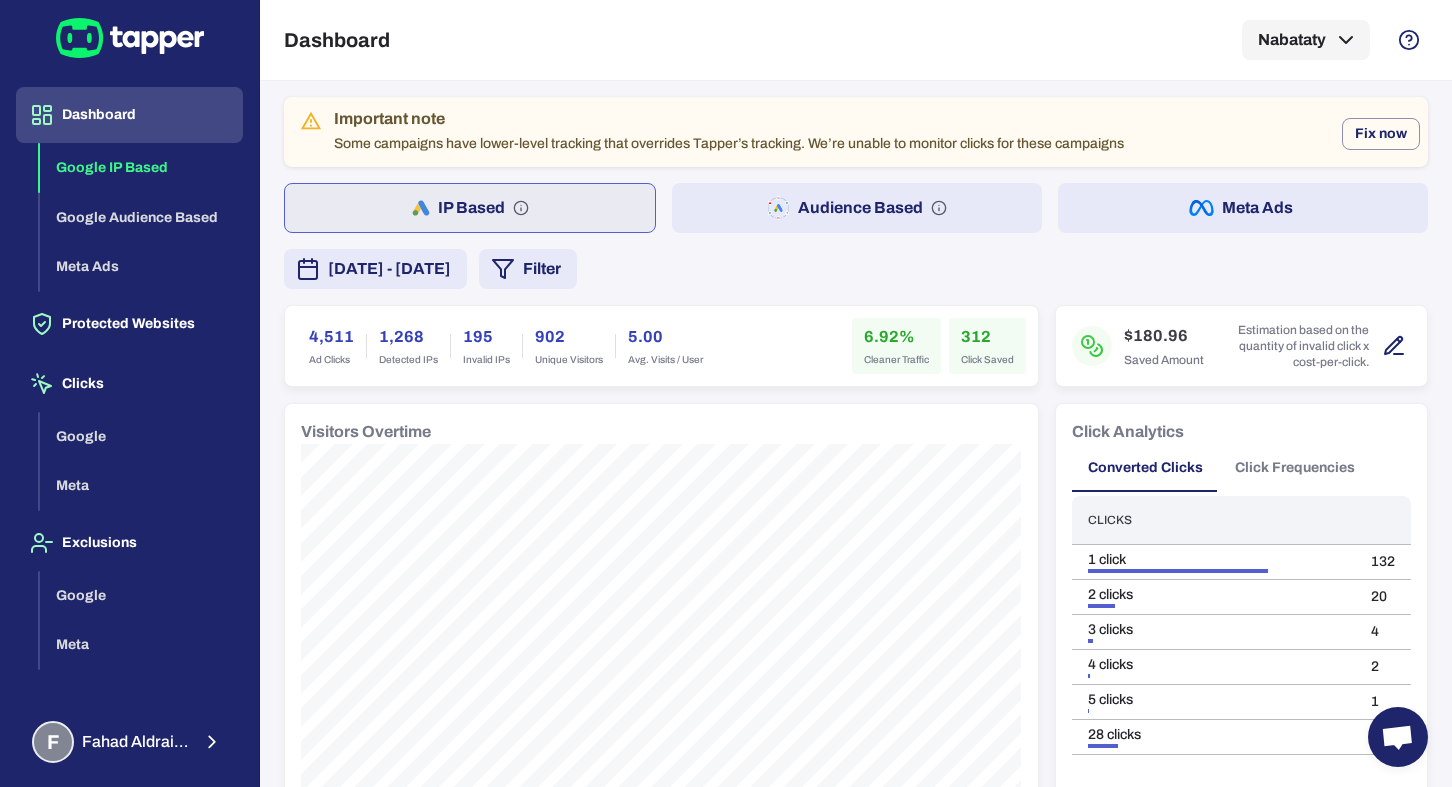 click 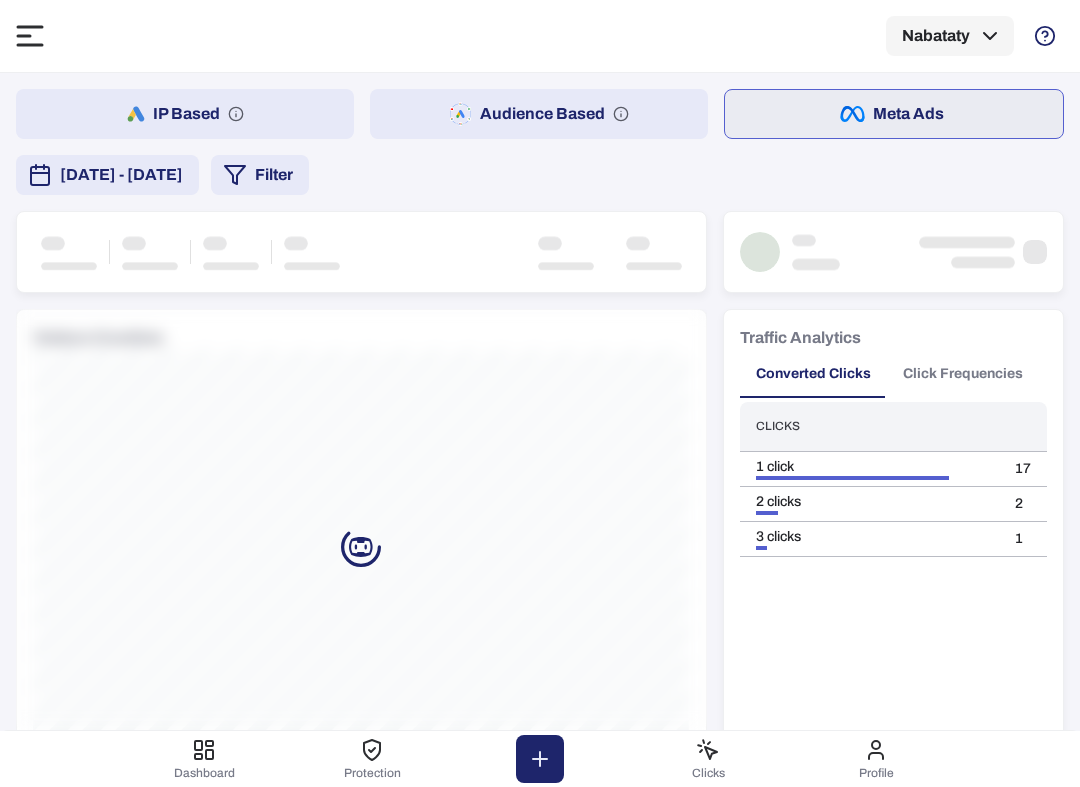 scroll, scrollTop: 0, scrollLeft: 0, axis: both 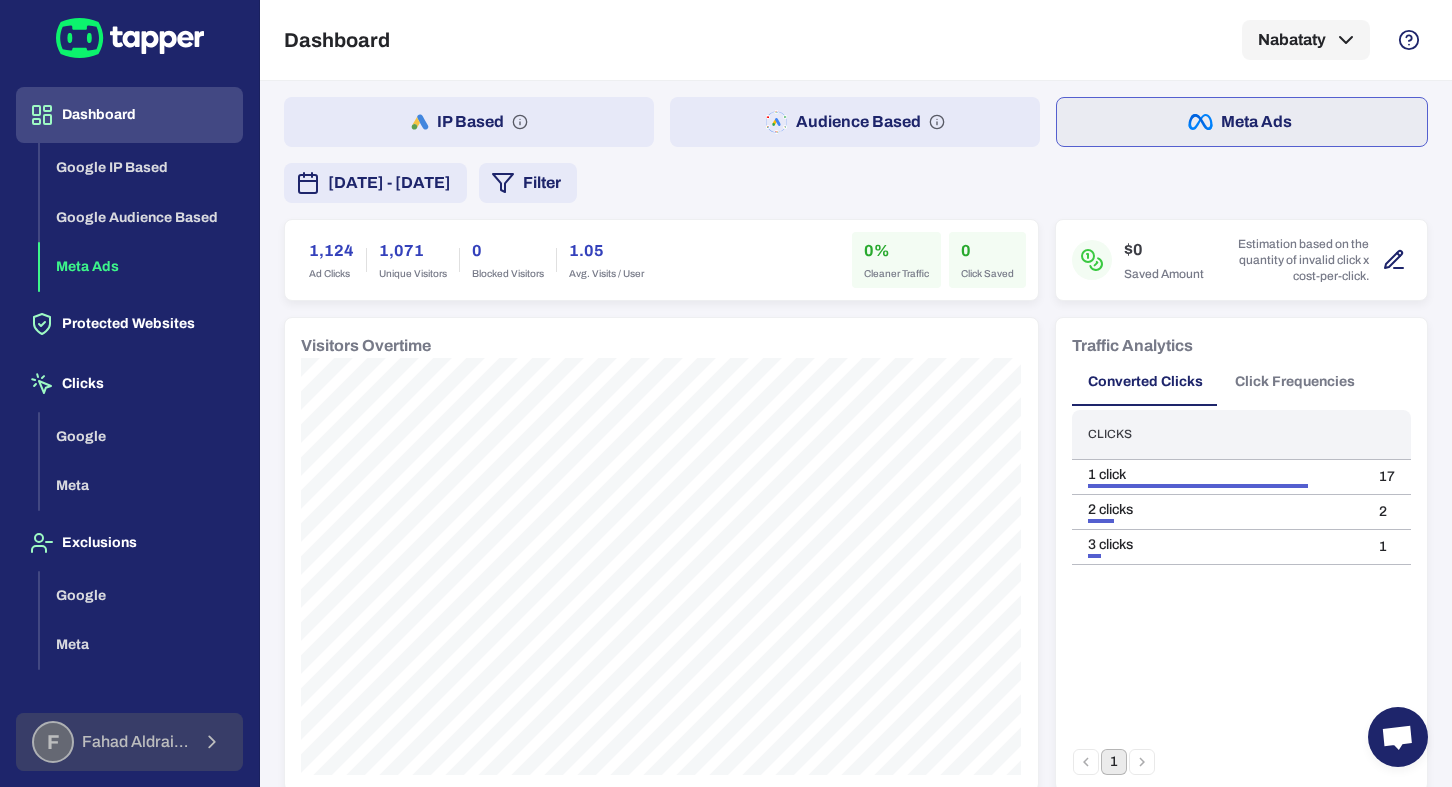 click on "F Fahad   Aldraiaan" at bounding box center [129, 742] 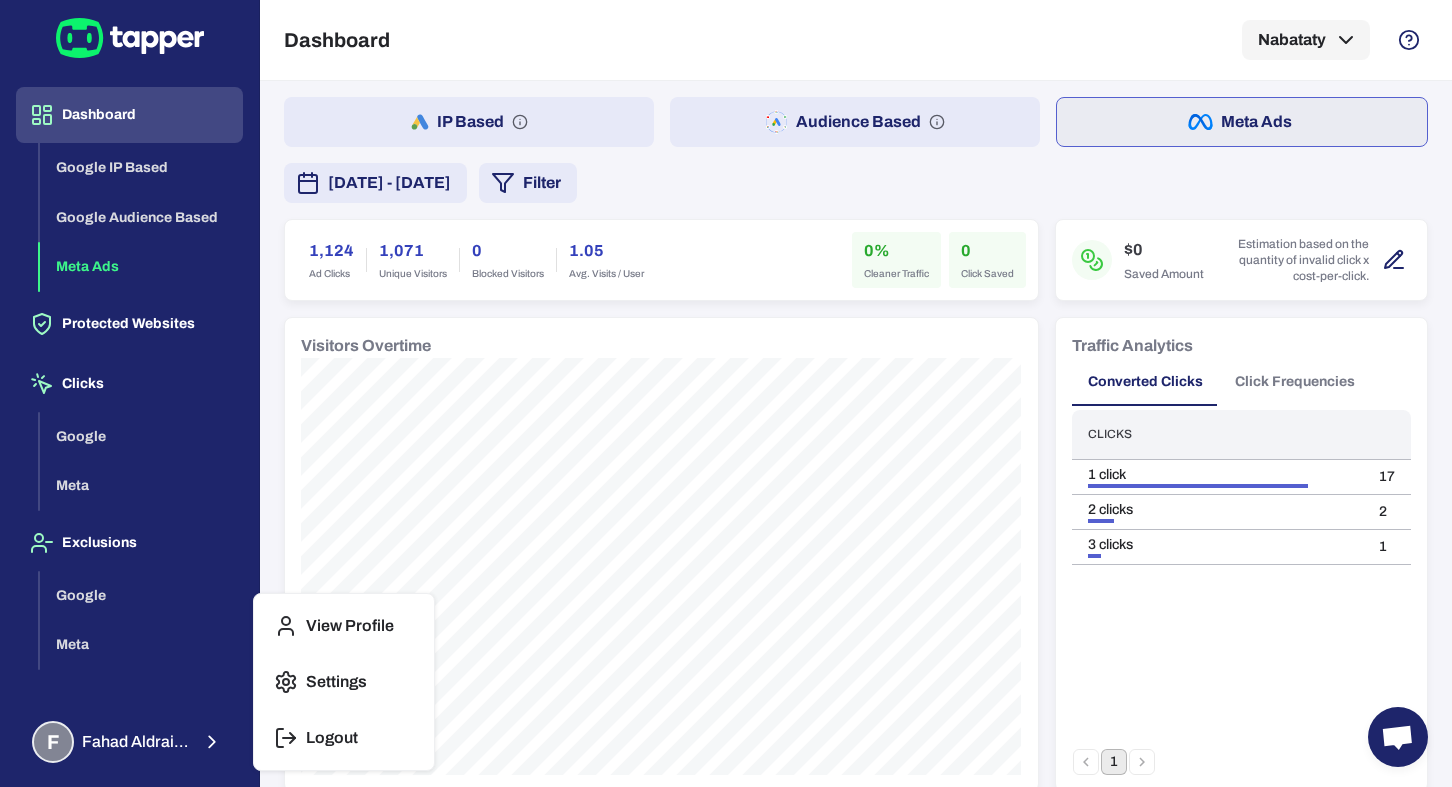 click on "Logout" at bounding box center (332, 738) 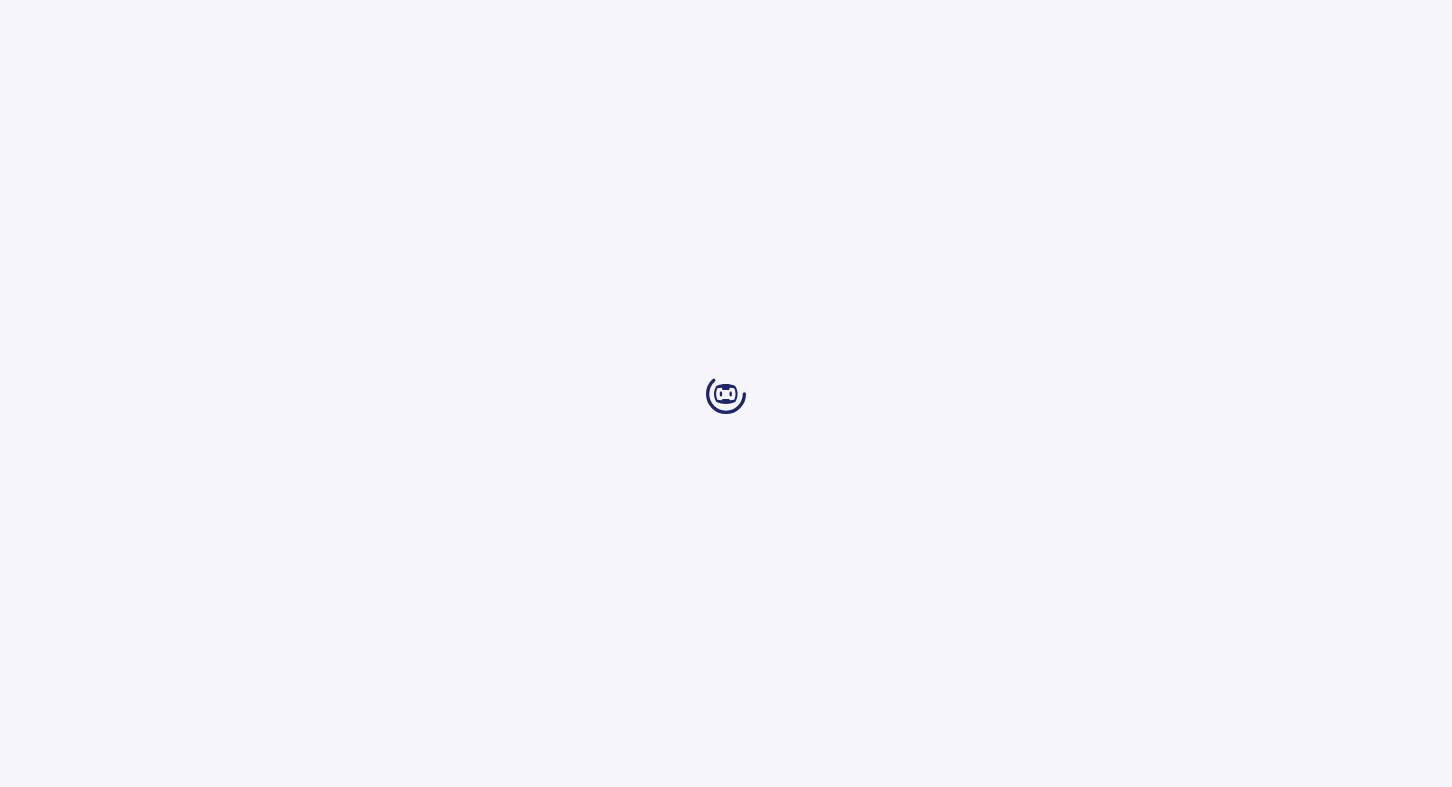 scroll, scrollTop: 0, scrollLeft: 0, axis: both 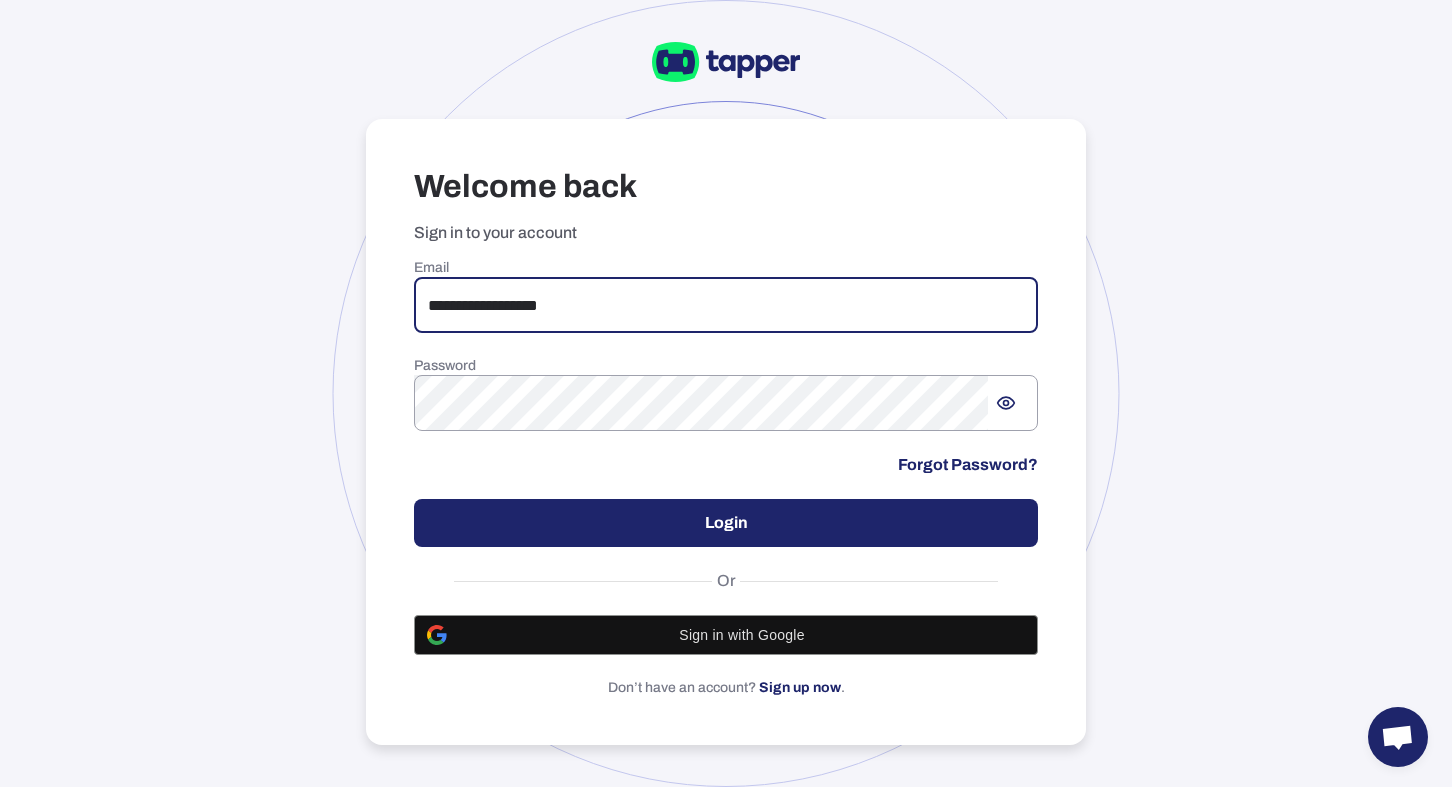 click on "**********" at bounding box center [726, 305] 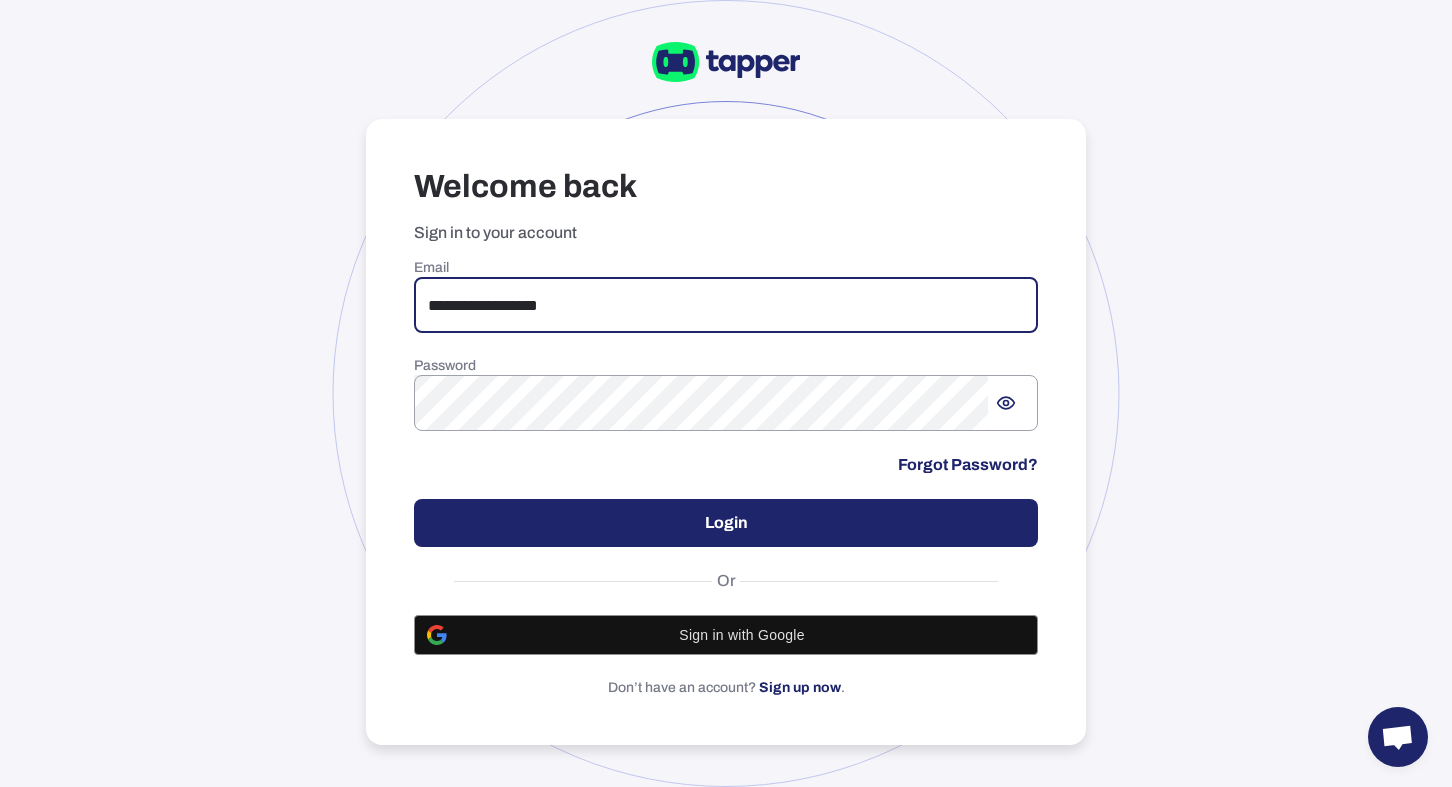 type on "**********" 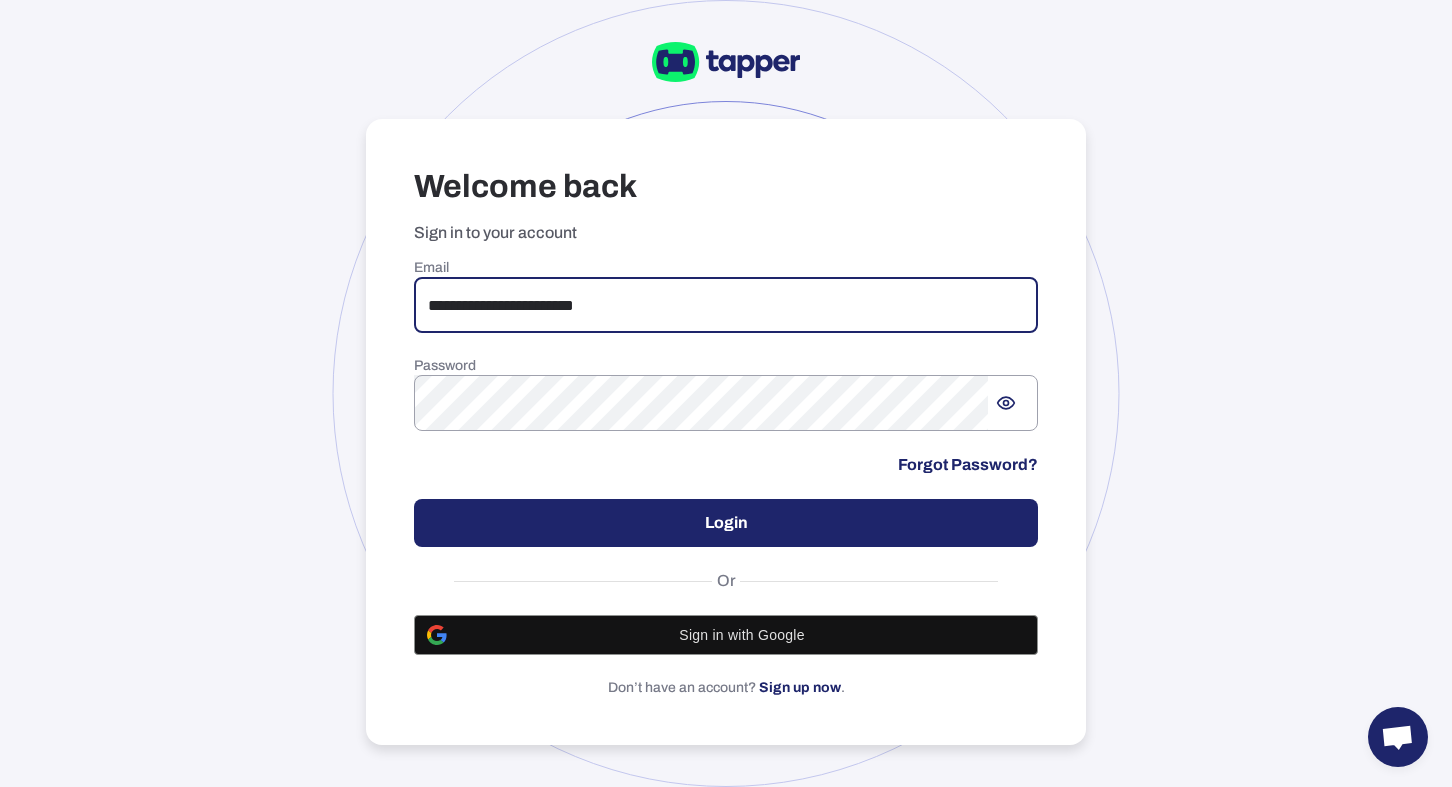 click on "Login" at bounding box center (726, 523) 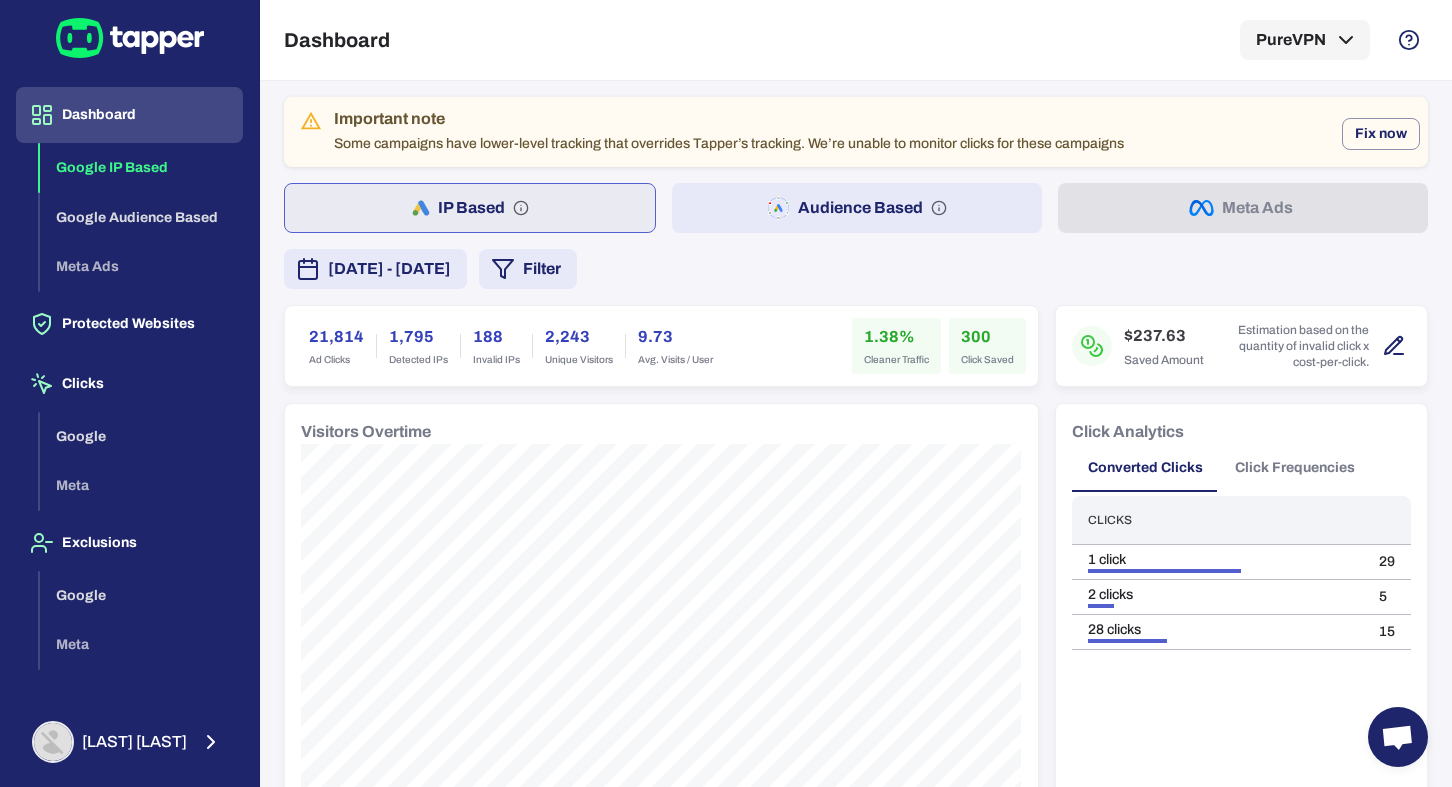 click on "Audience Based" at bounding box center (857, 208) 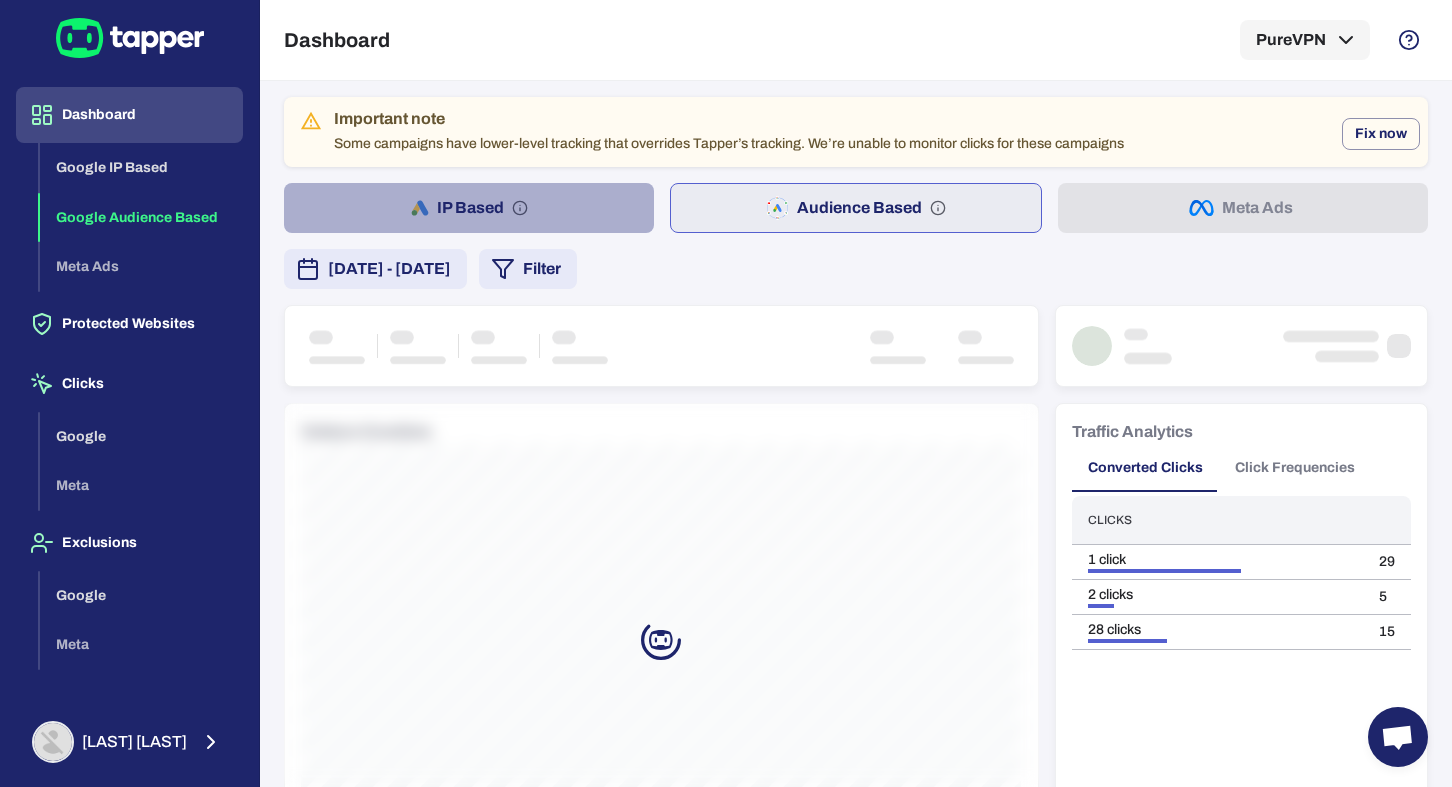 click on "IP Based" at bounding box center (469, 208) 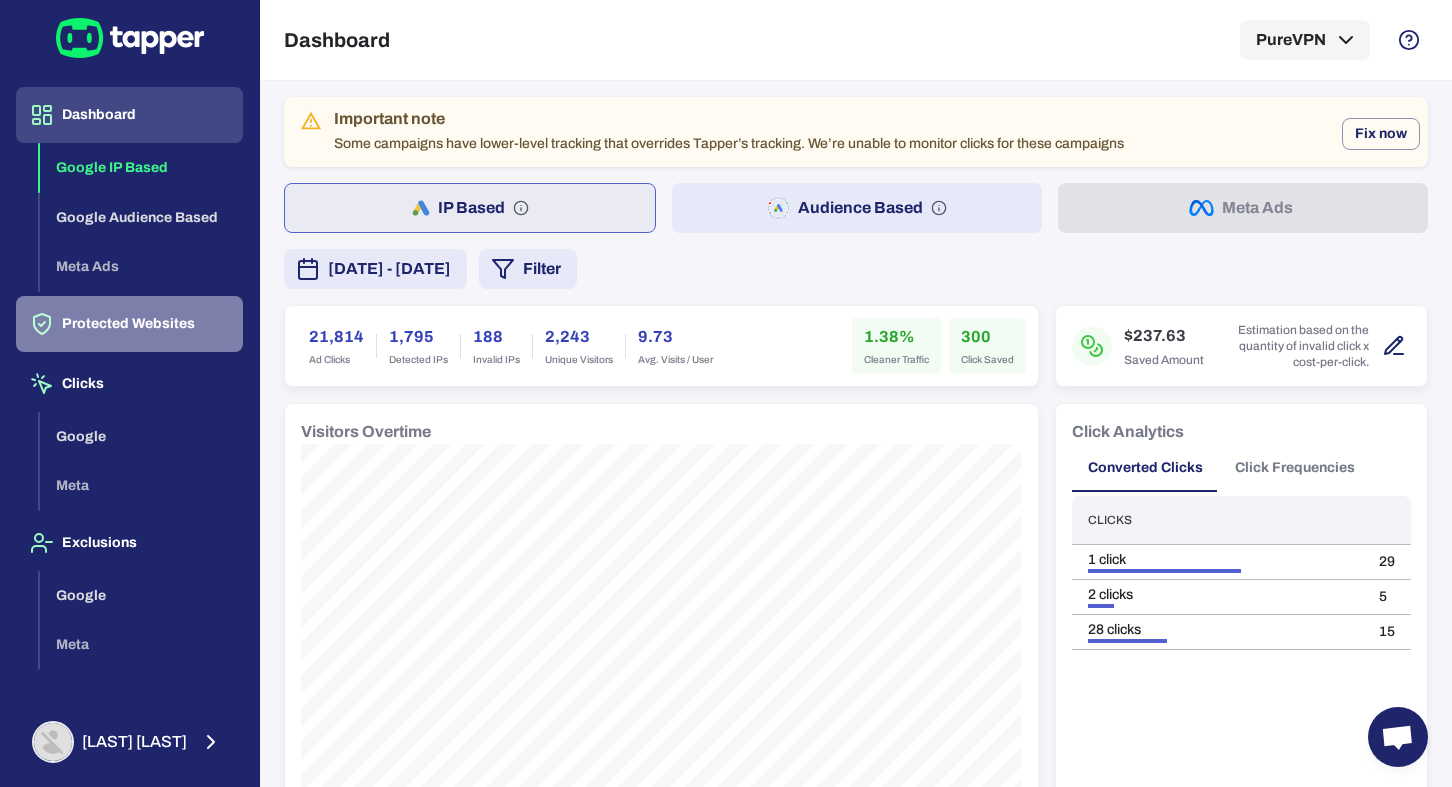 click on "Protected Websites" at bounding box center (129, 324) 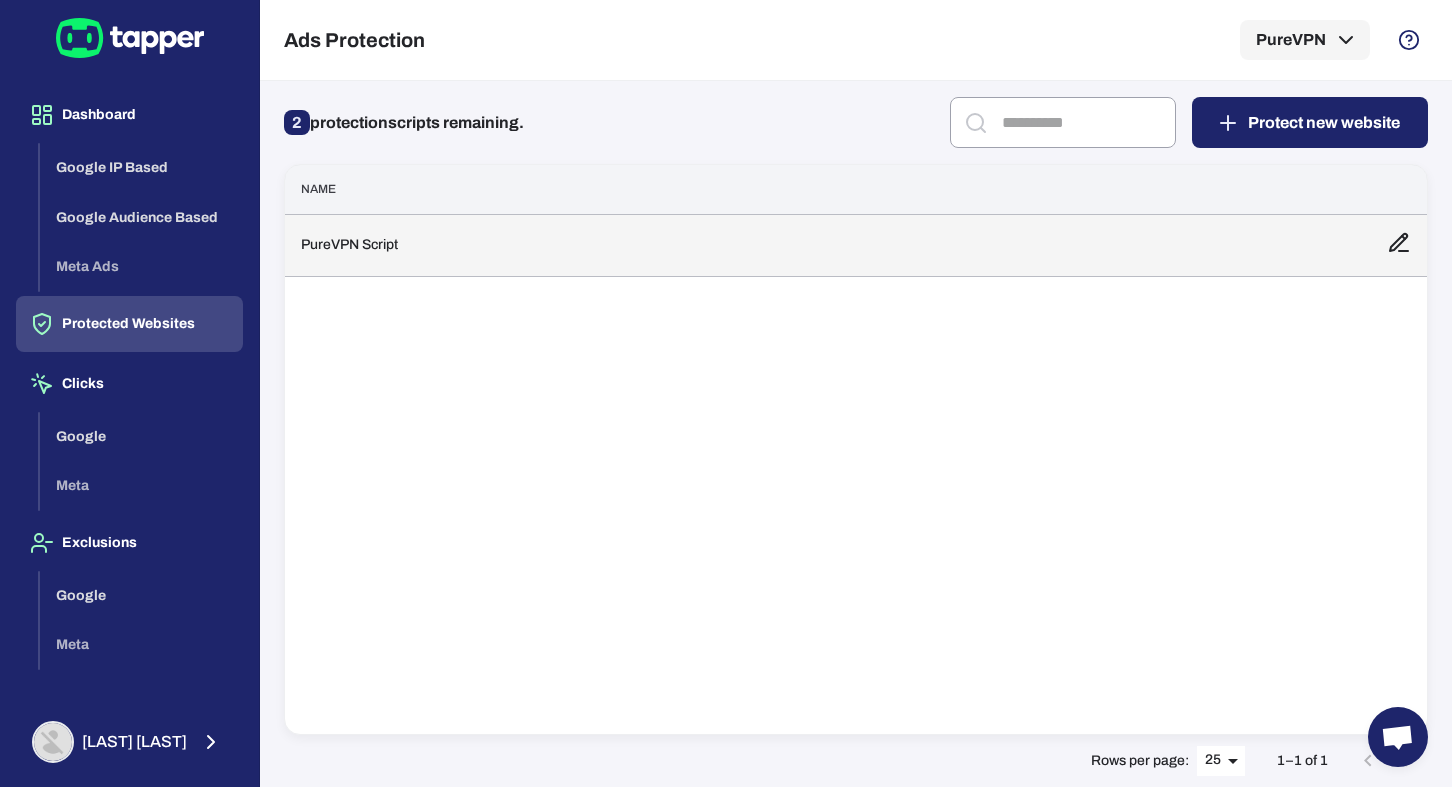 click on "PureVPN Script" at bounding box center [828, 245] 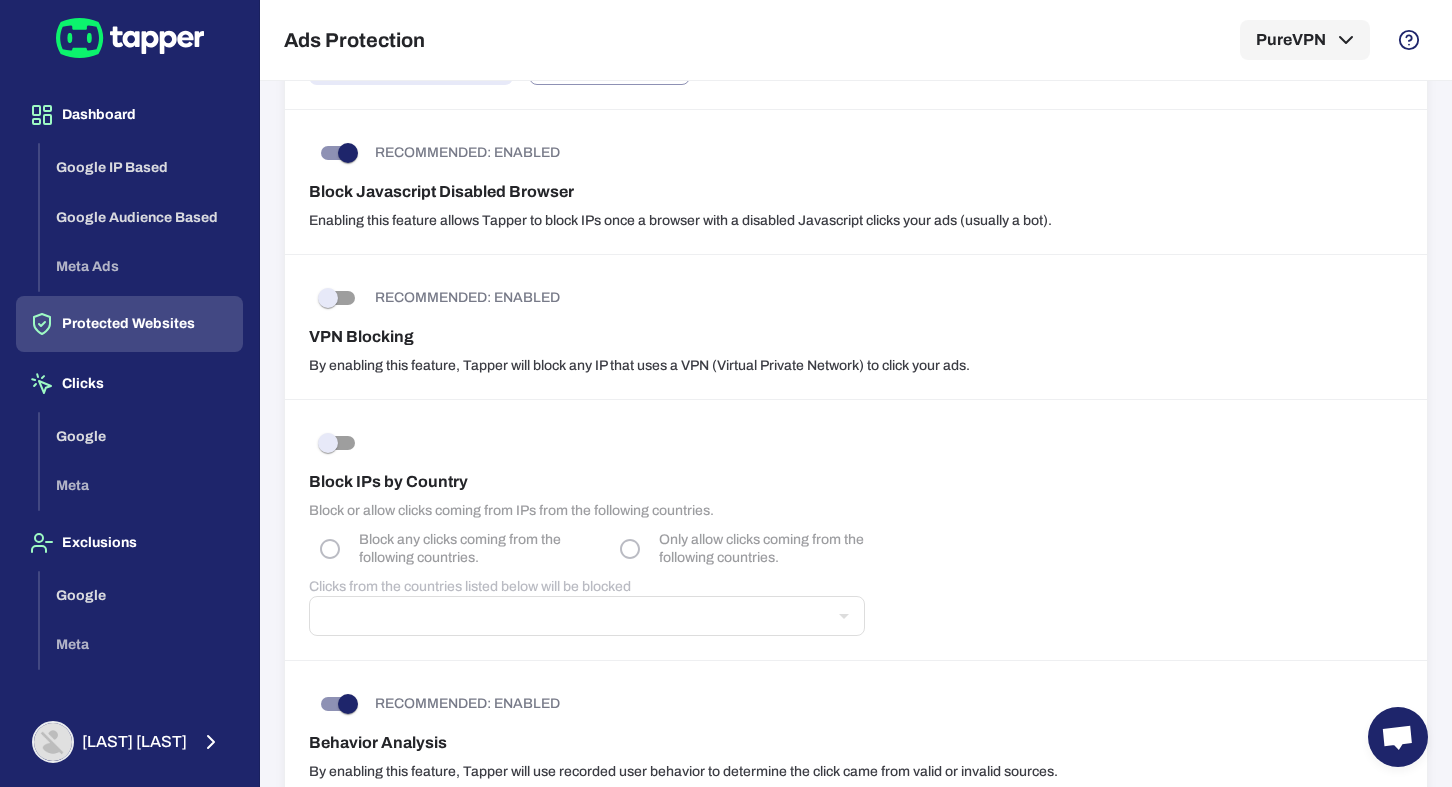 scroll, scrollTop: 0, scrollLeft: 0, axis: both 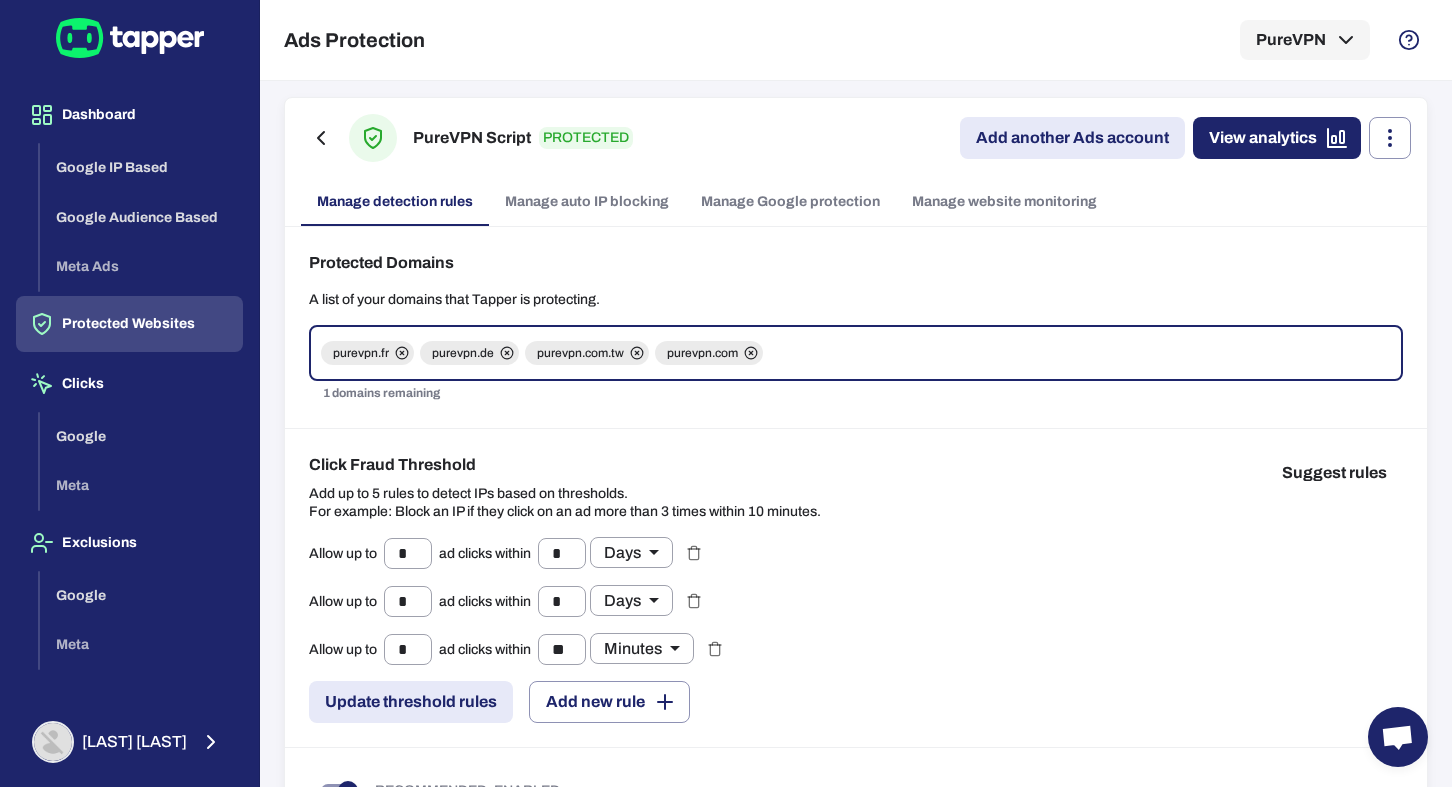 click on "Manage auto IP blocking" at bounding box center [587, 202] 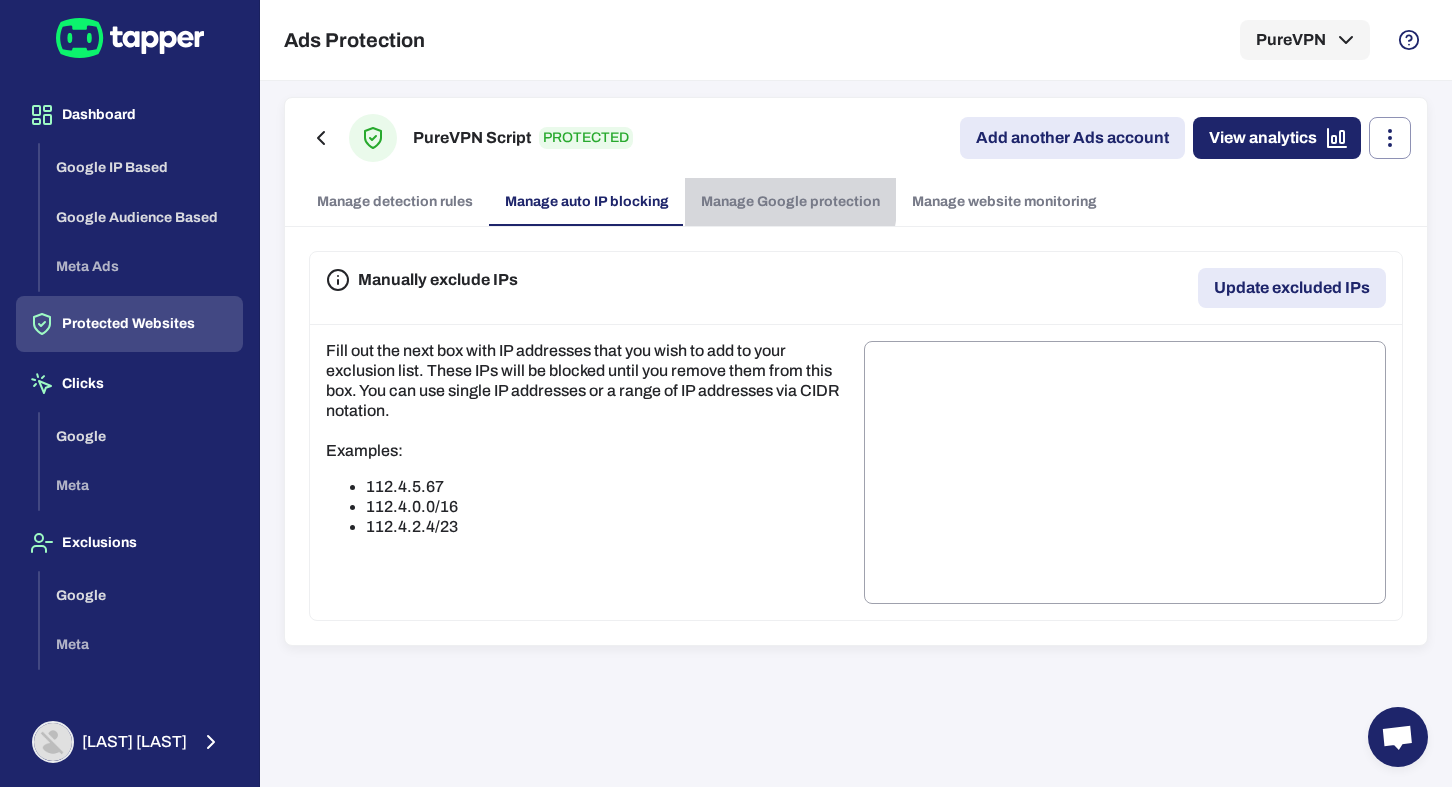 click on "Manage Google protection" at bounding box center (790, 202) 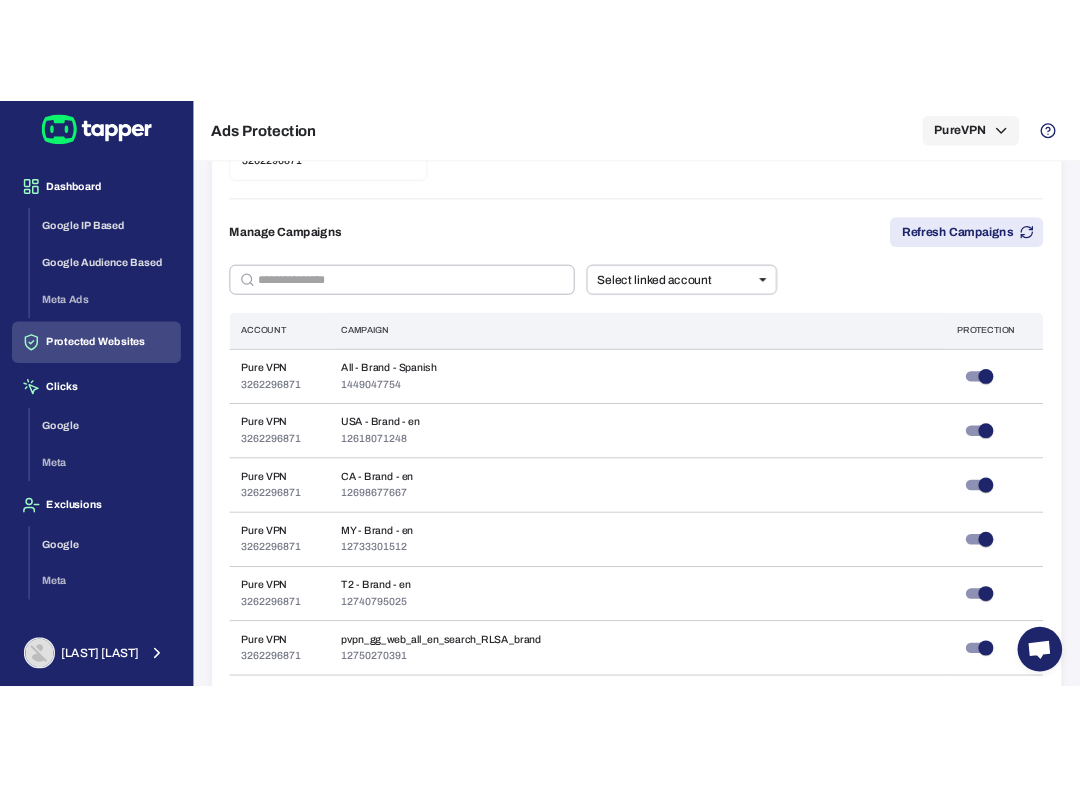 scroll, scrollTop: 0, scrollLeft: 0, axis: both 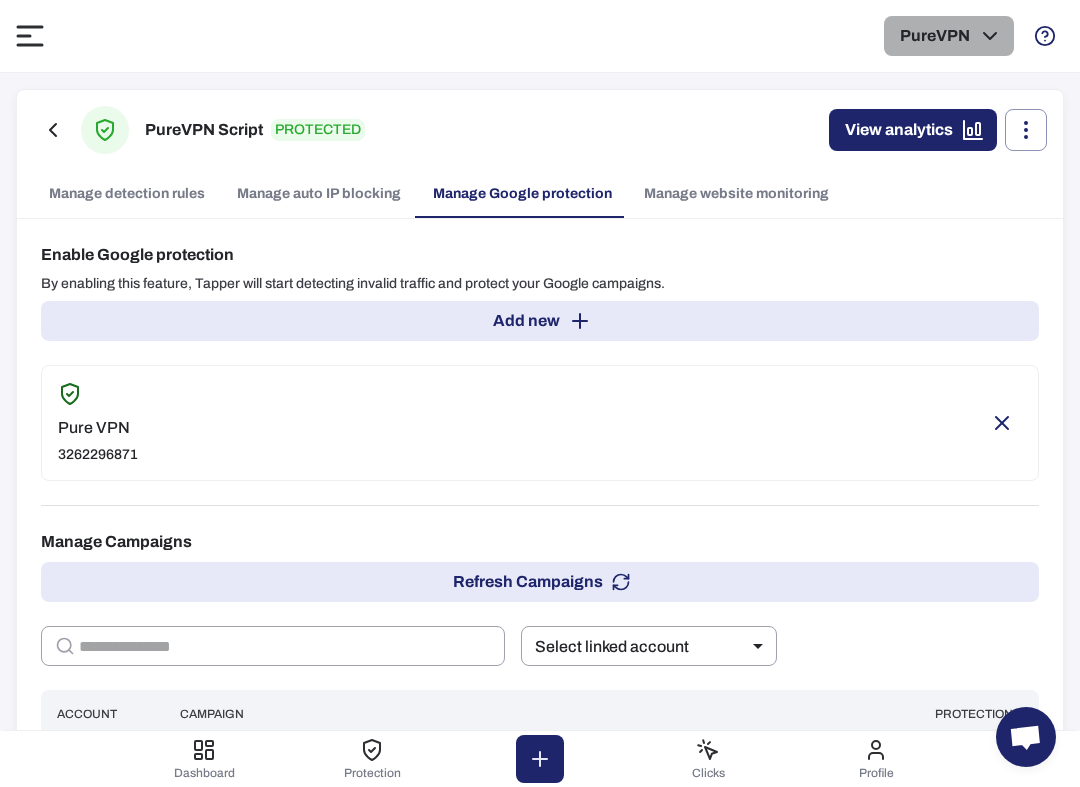 click on "PureVPN" at bounding box center (949, 36) 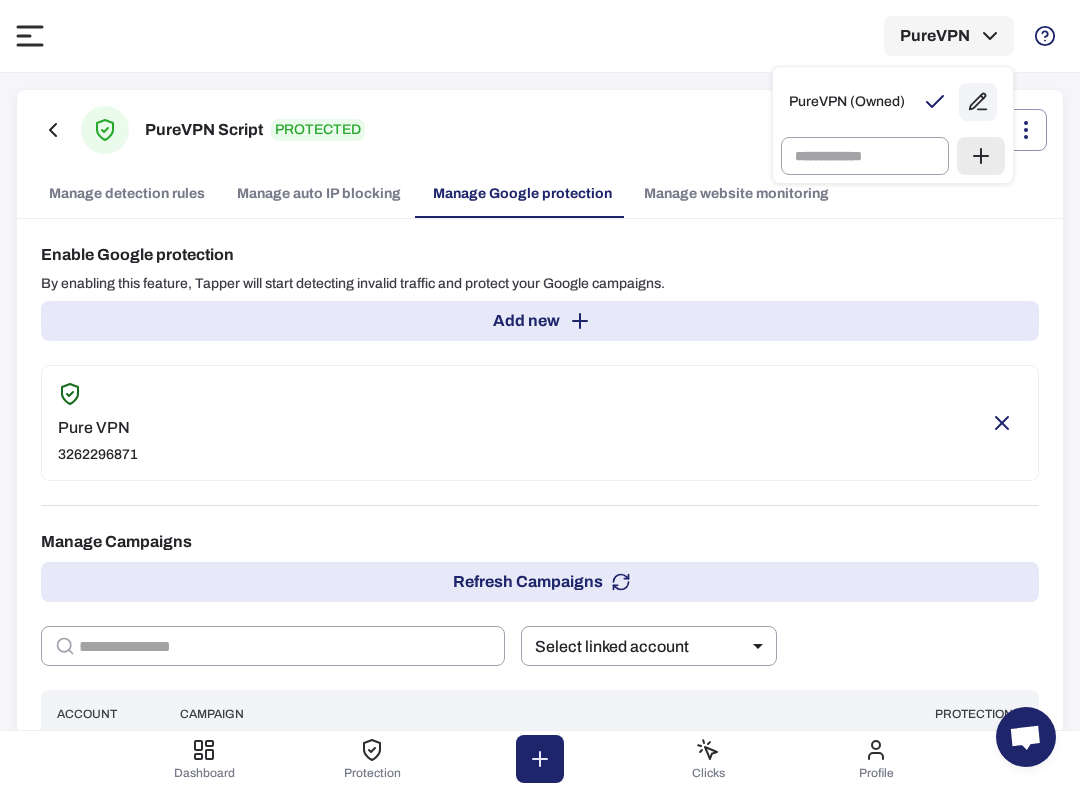 click at bounding box center [540, 393] 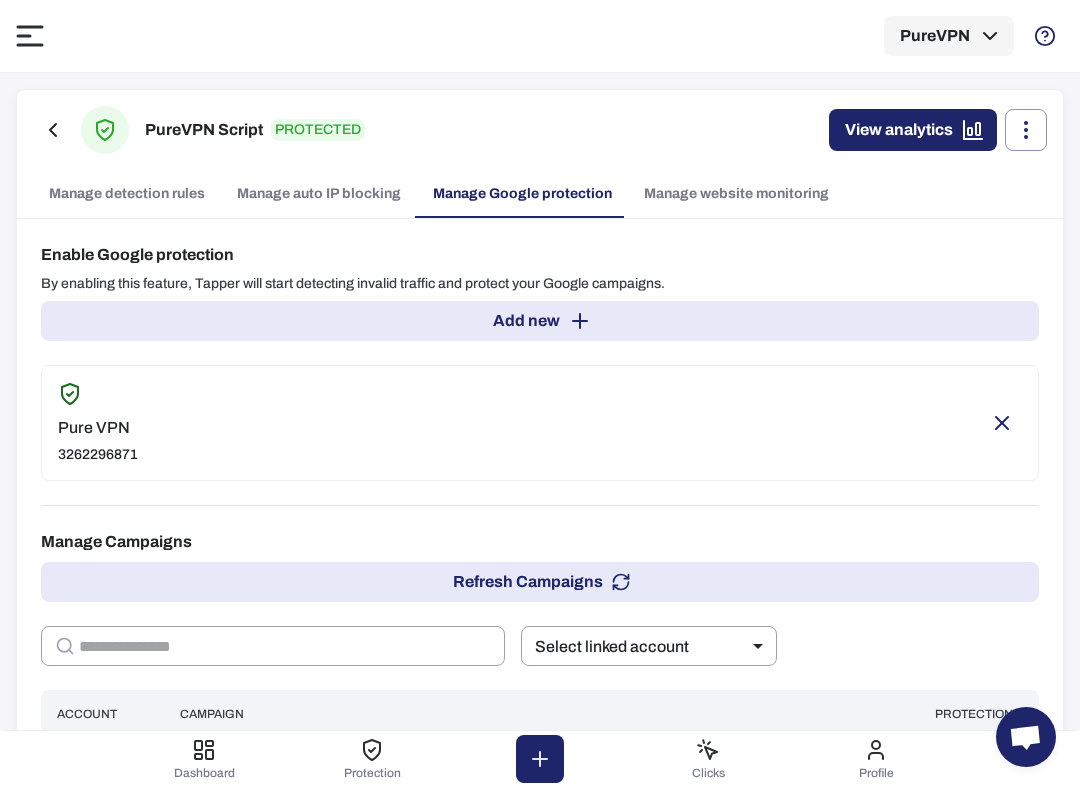 click 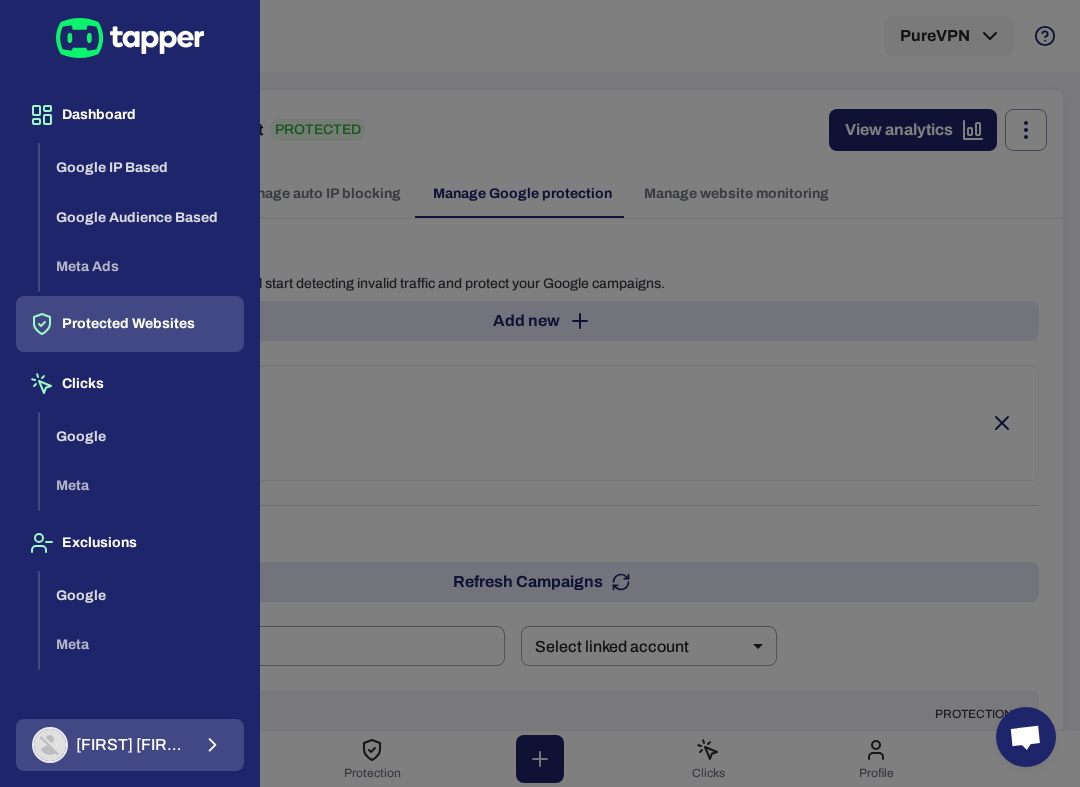 click on "Abdul    Haseeb" at bounding box center [132, 745] 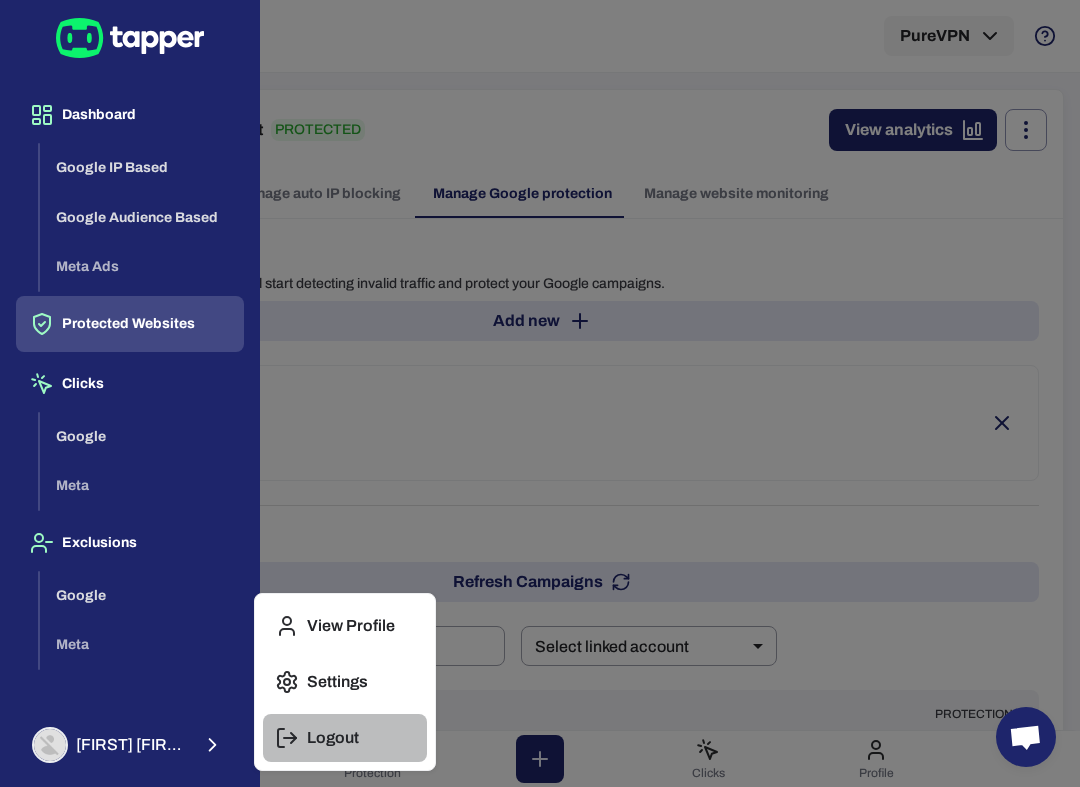 click on "Logout" at bounding box center [333, 738] 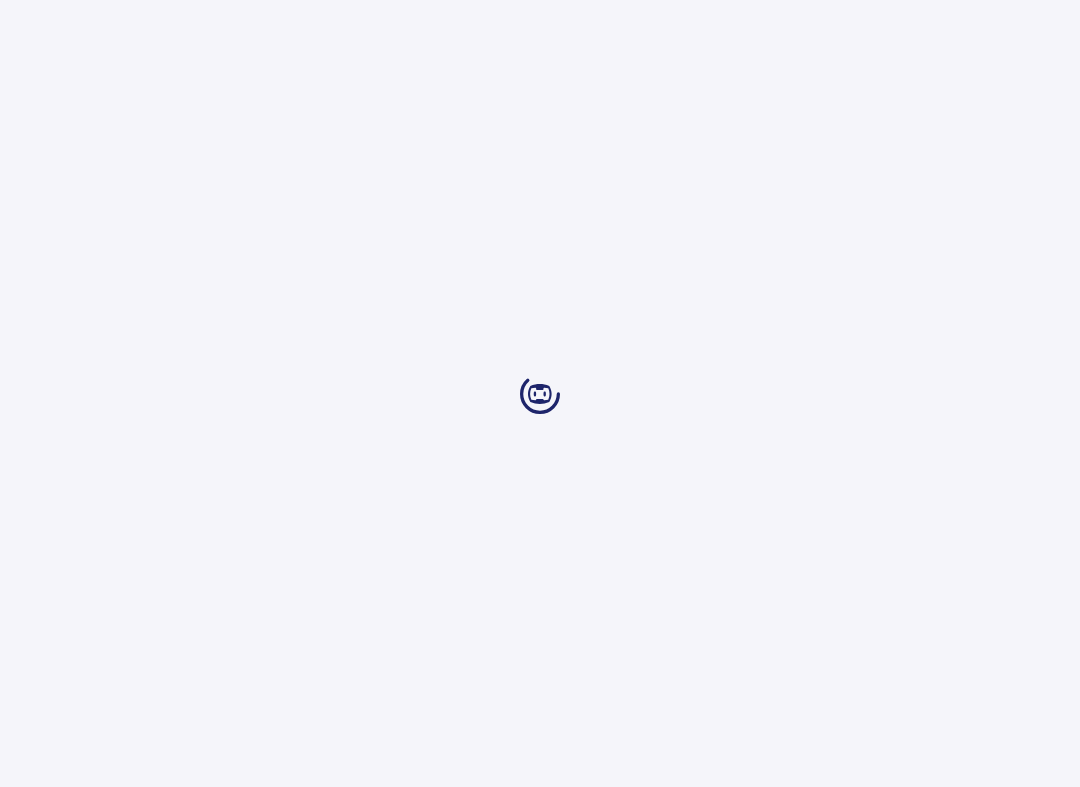 scroll, scrollTop: 0, scrollLeft: 0, axis: both 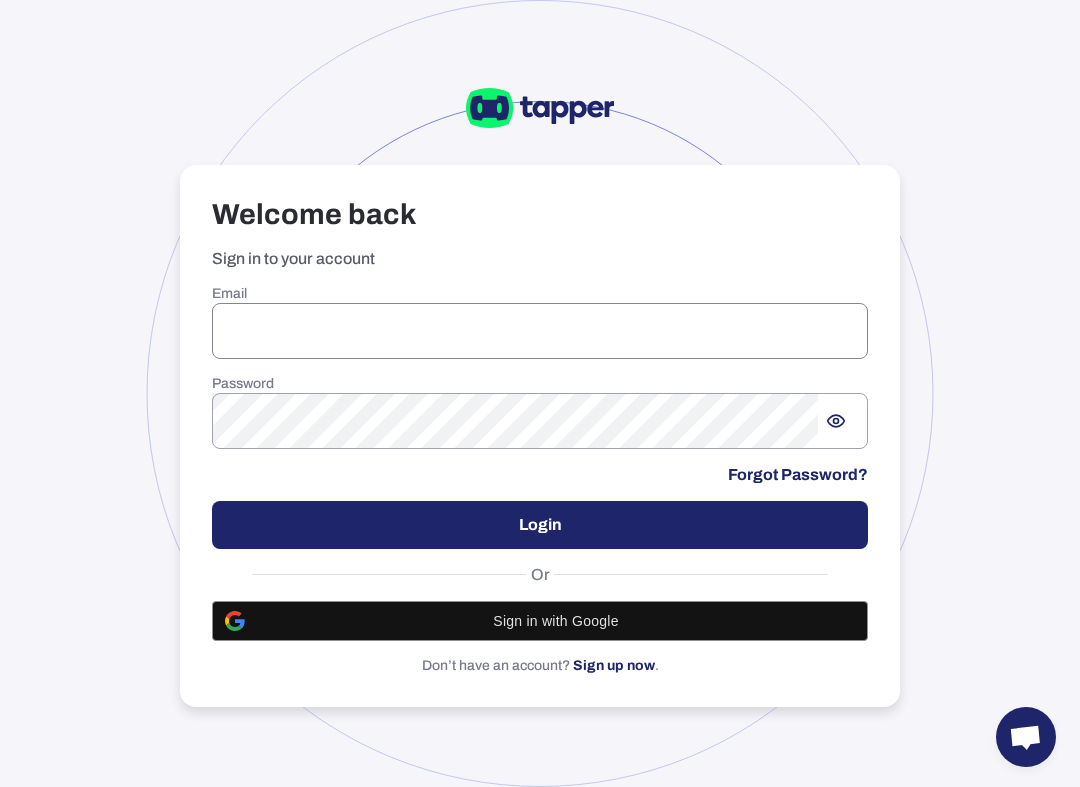 type on "**********" 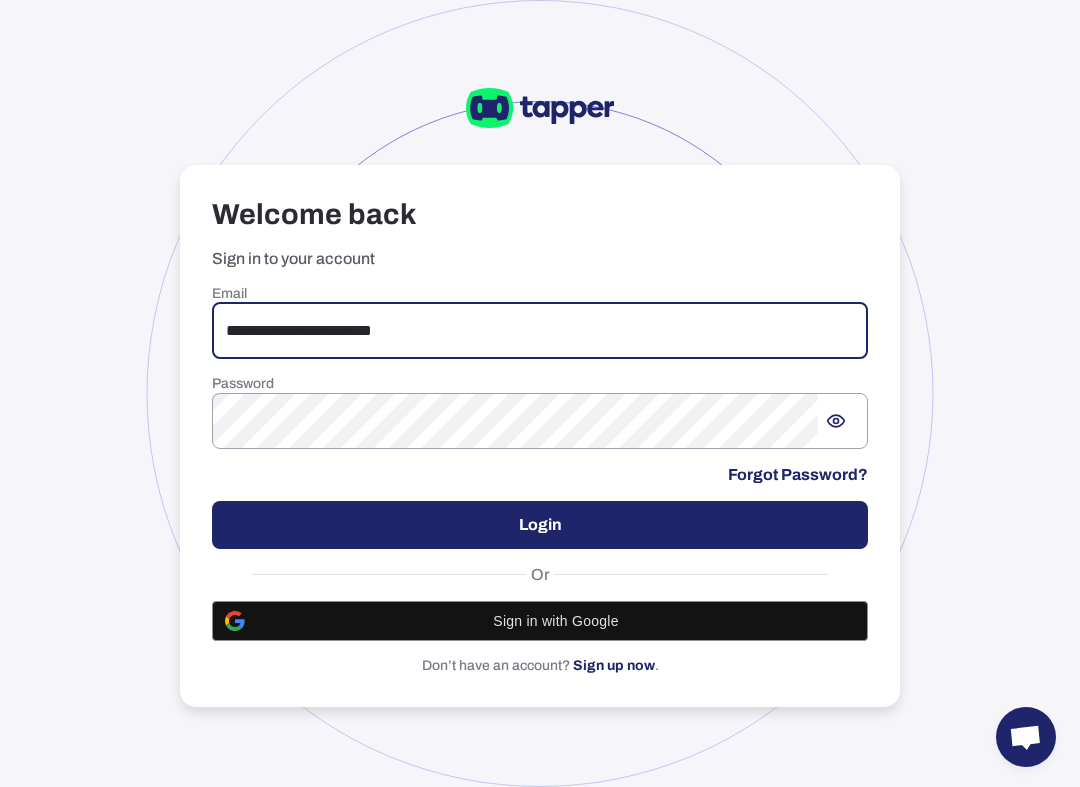 click on "**********" at bounding box center (540, 331) 